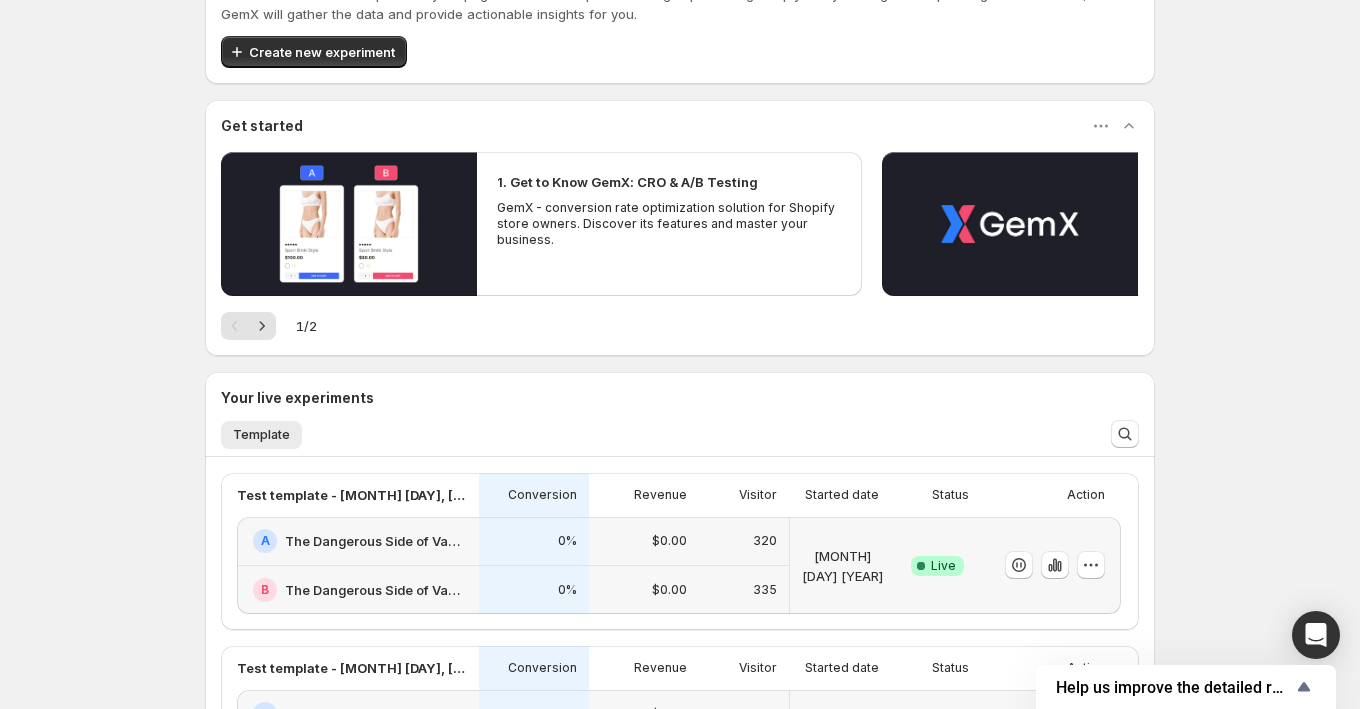scroll, scrollTop: 85, scrollLeft: 0, axis: vertical 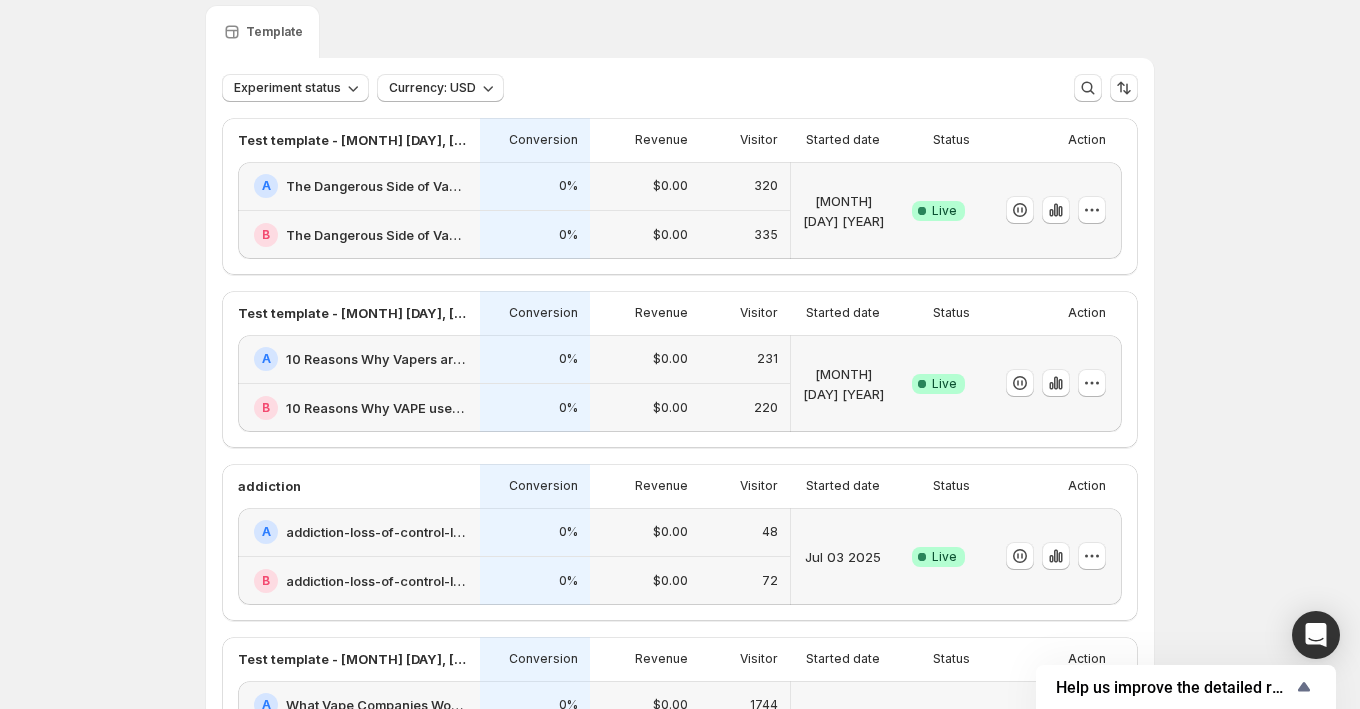 click on "$0.00" at bounding box center (645, 532) 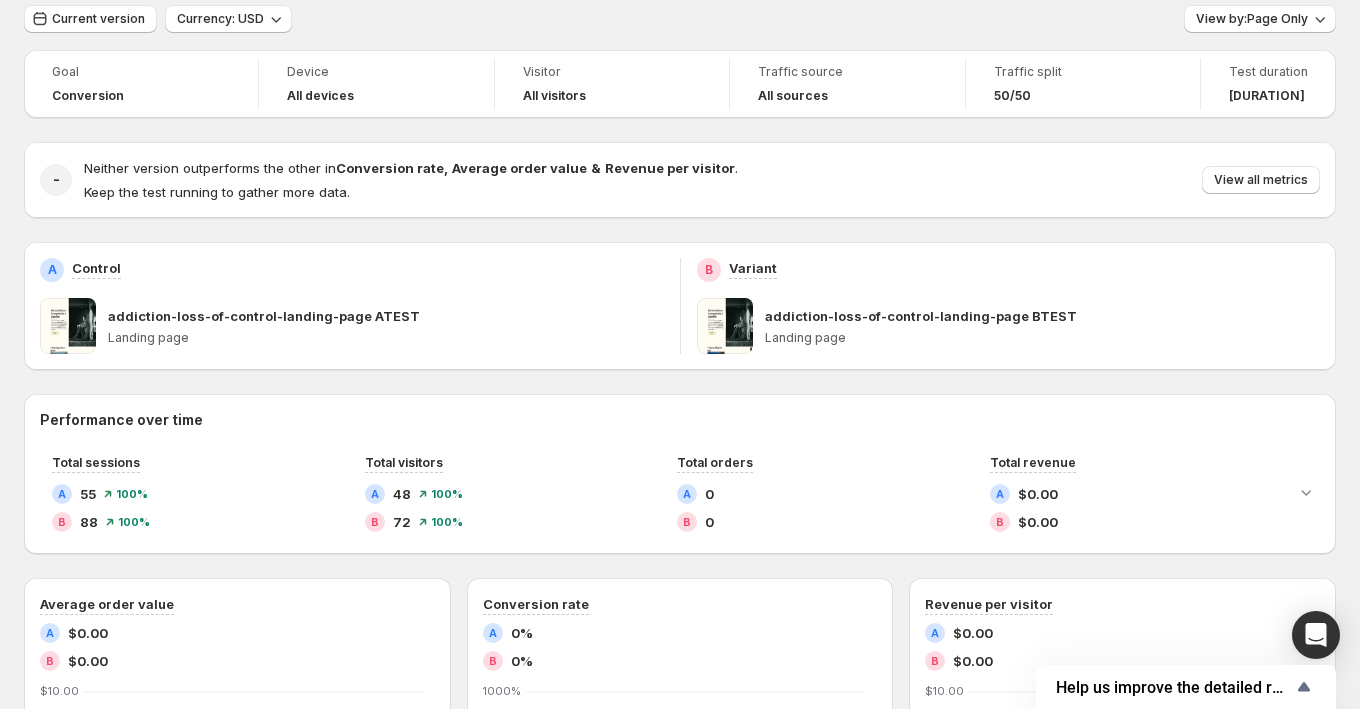 scroll, scrollTop: 0, scrollLeft: 0, axis: both 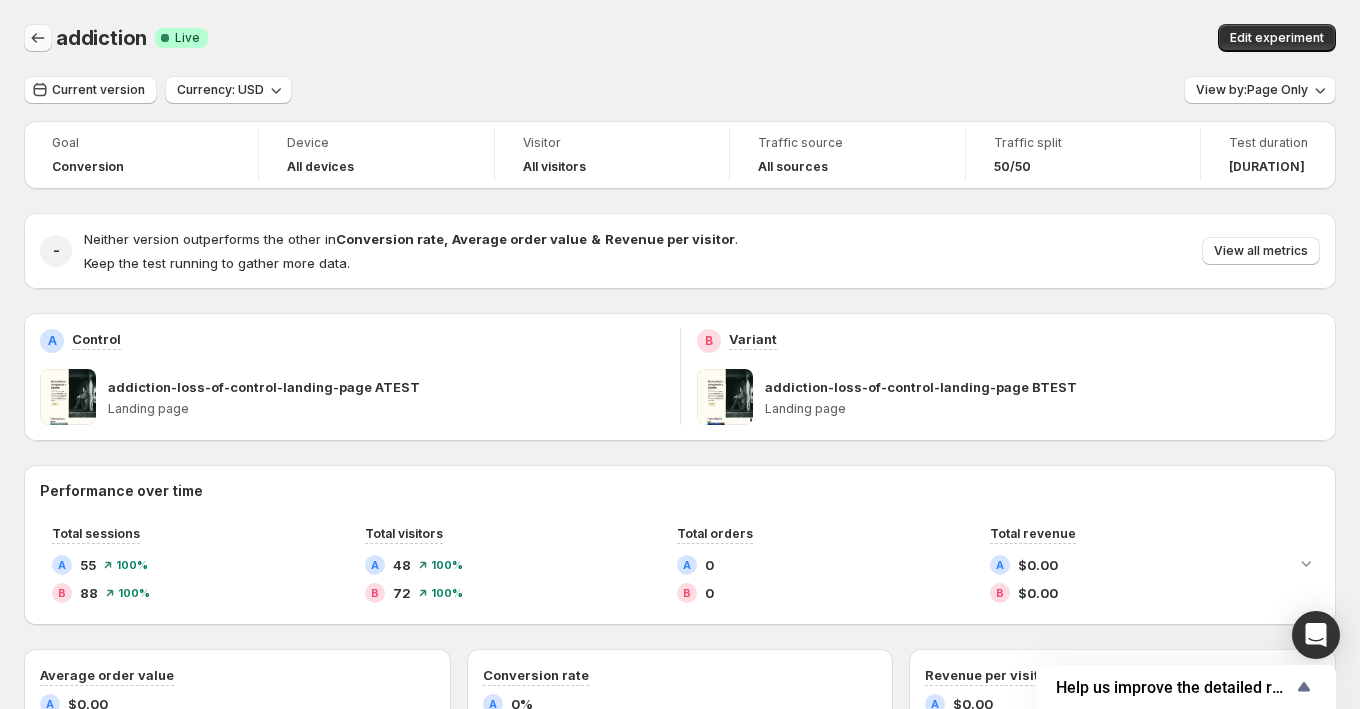 click 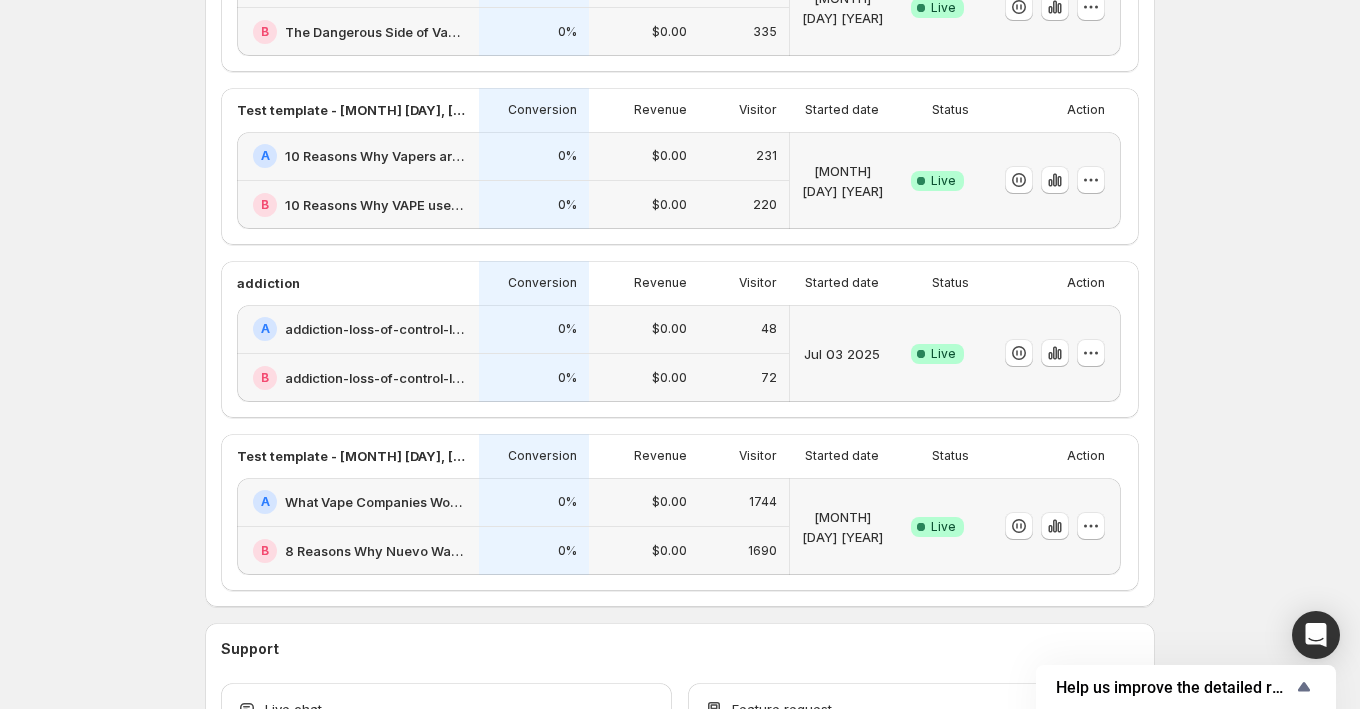 scroll, scrollTop: 725, scrollLeft: 0, axis: vertical 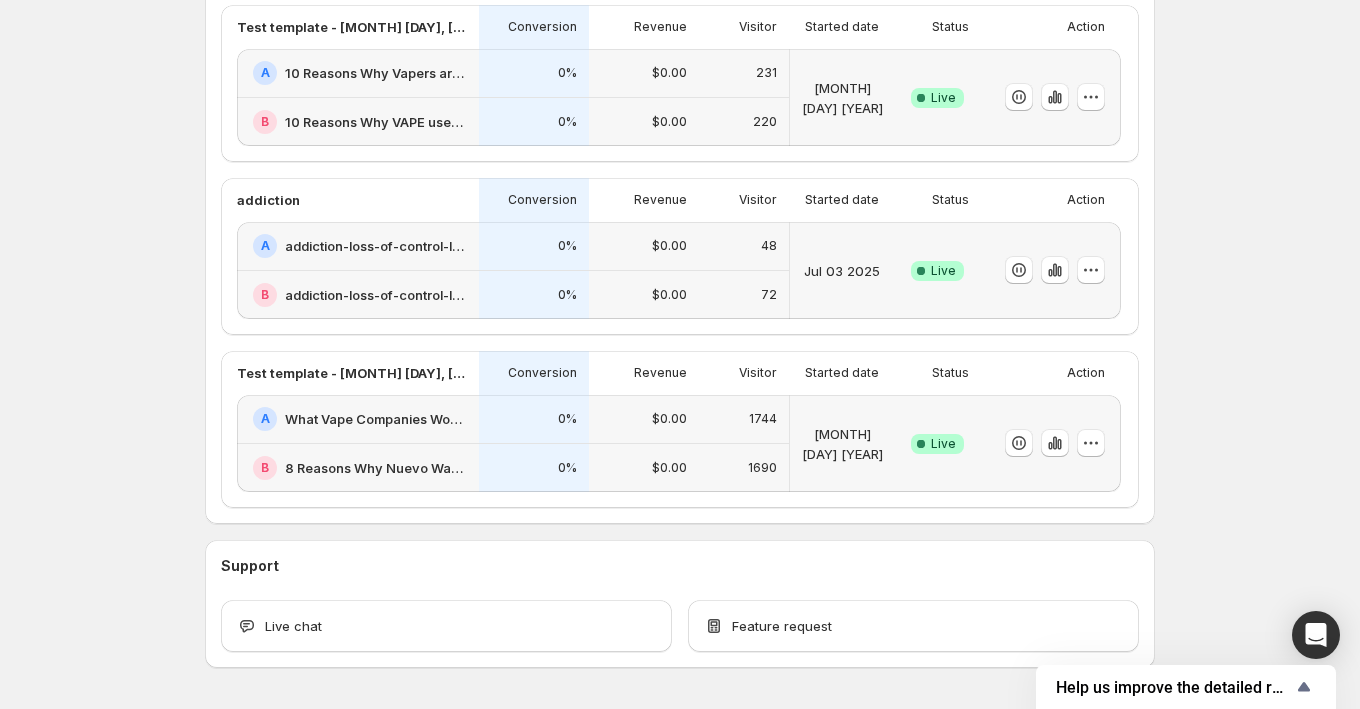 click on "Revenue" at bounding box center (644, 373) 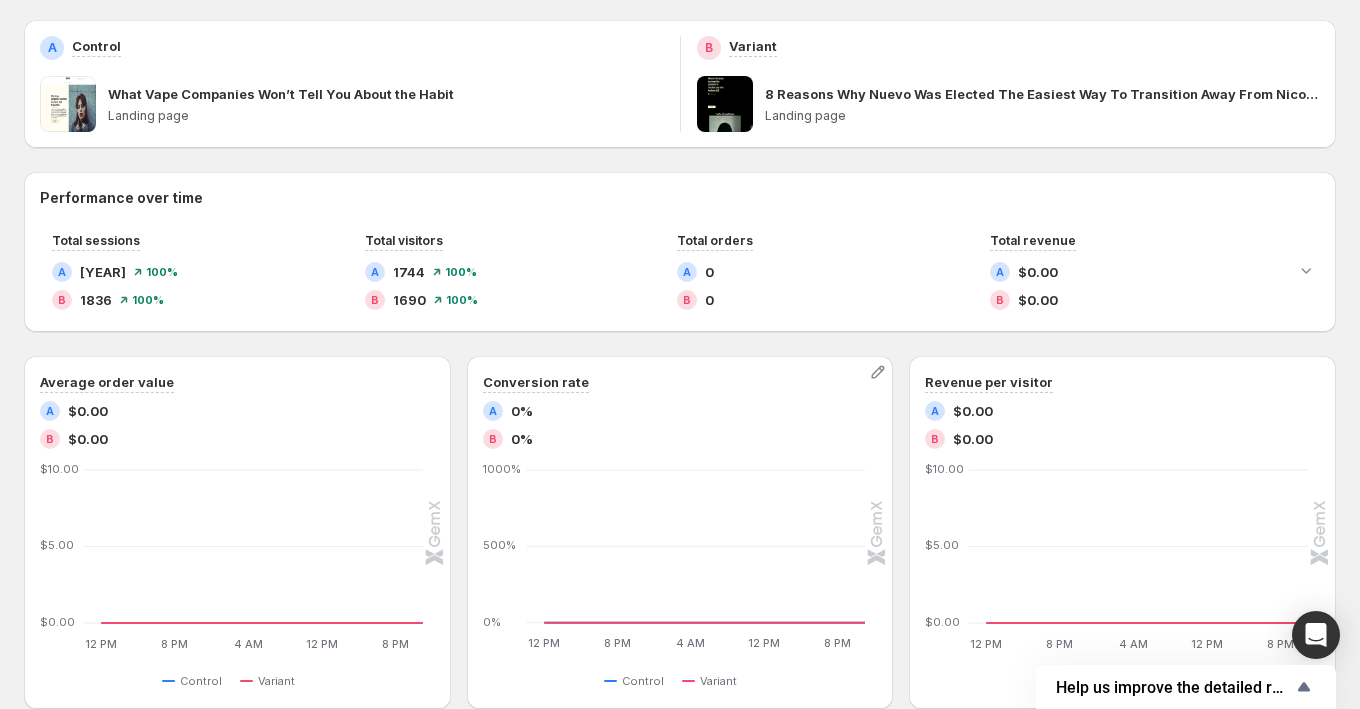 scroll, scrollTop: 297, scrollLeft: 0, axis: vertical 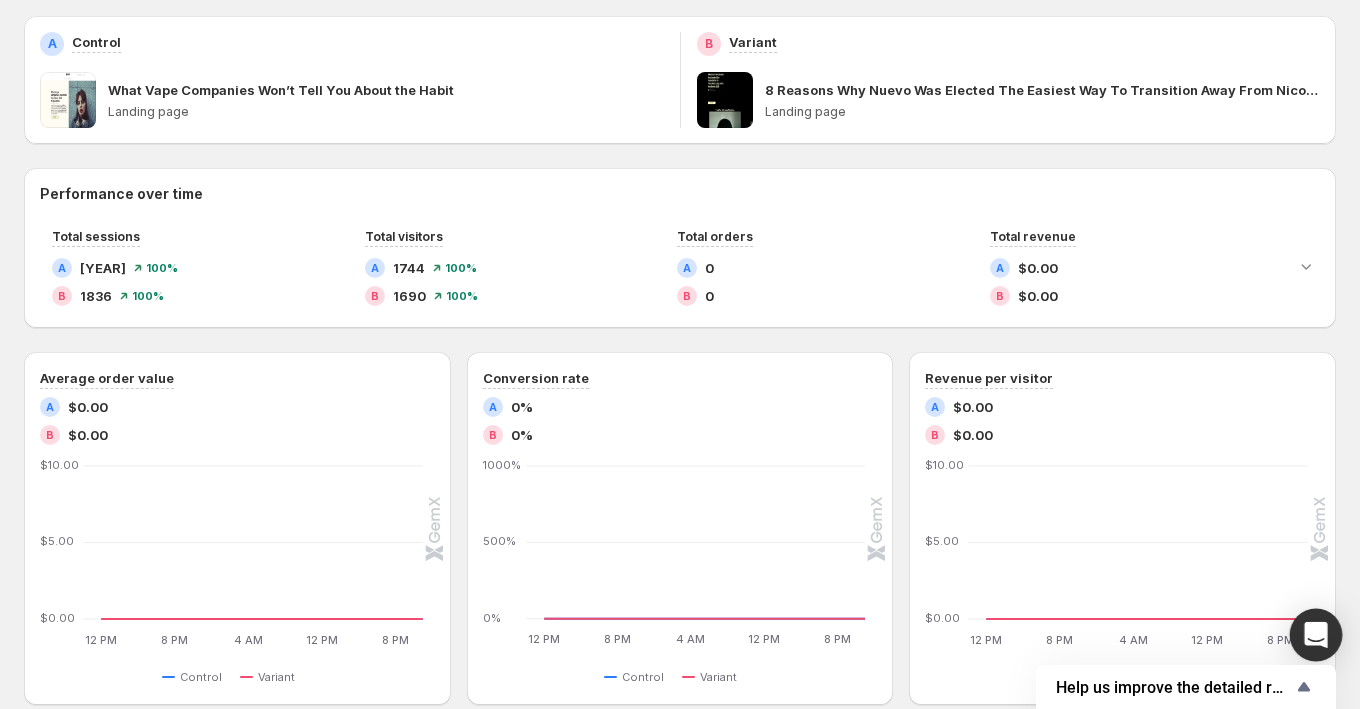 click 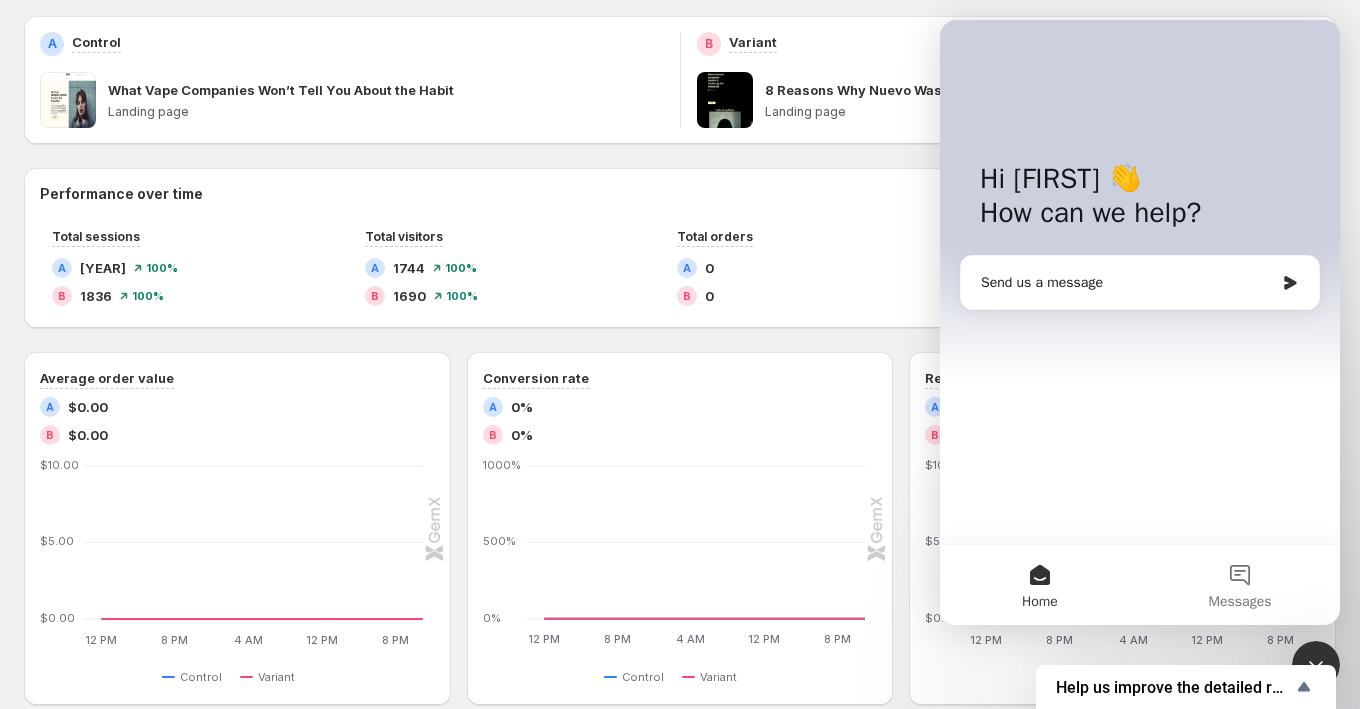 scroll, scrollTop: 0, scrollLeft: 0, axis: both 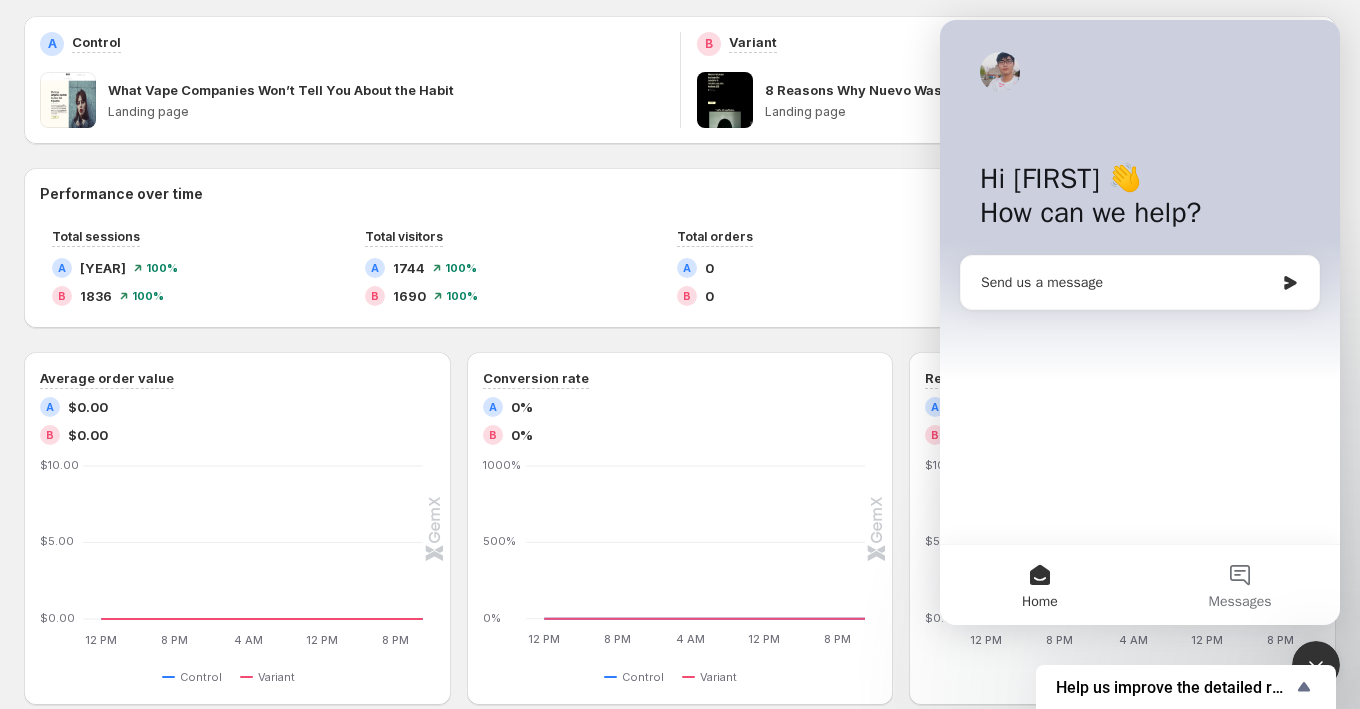 click 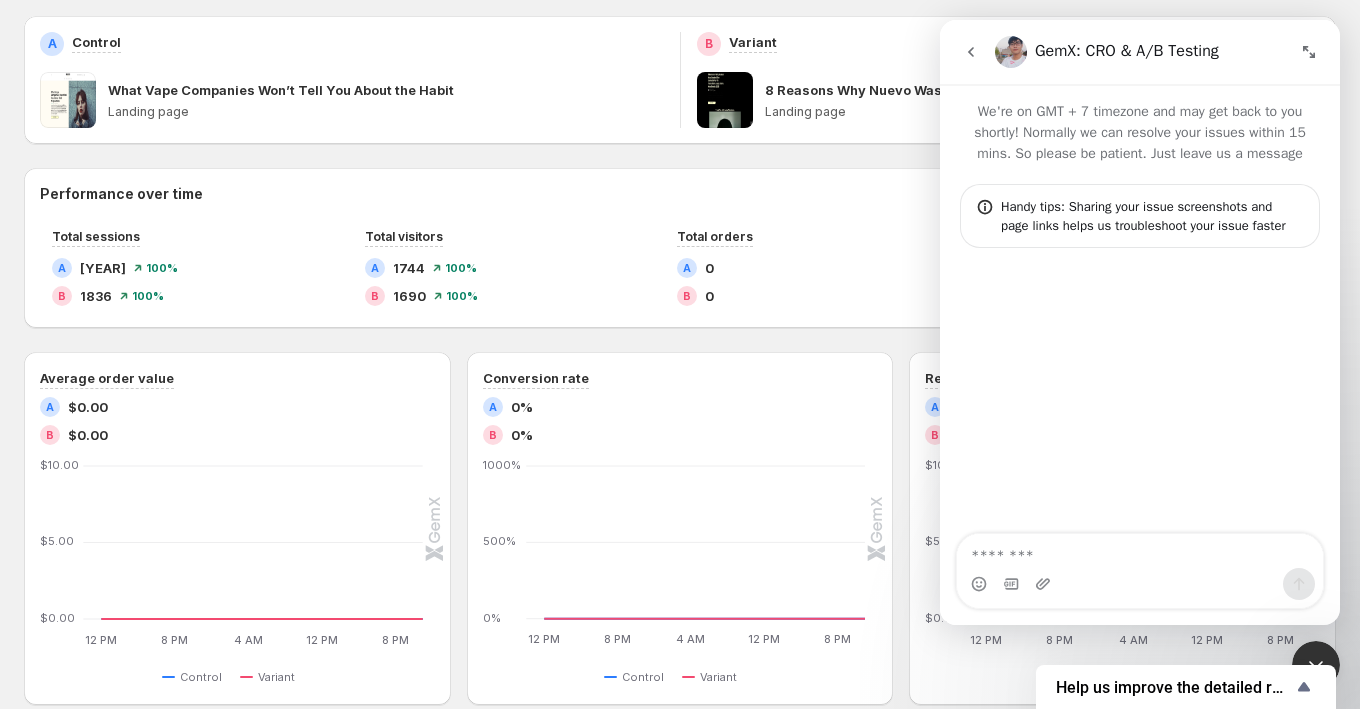 type on "*" 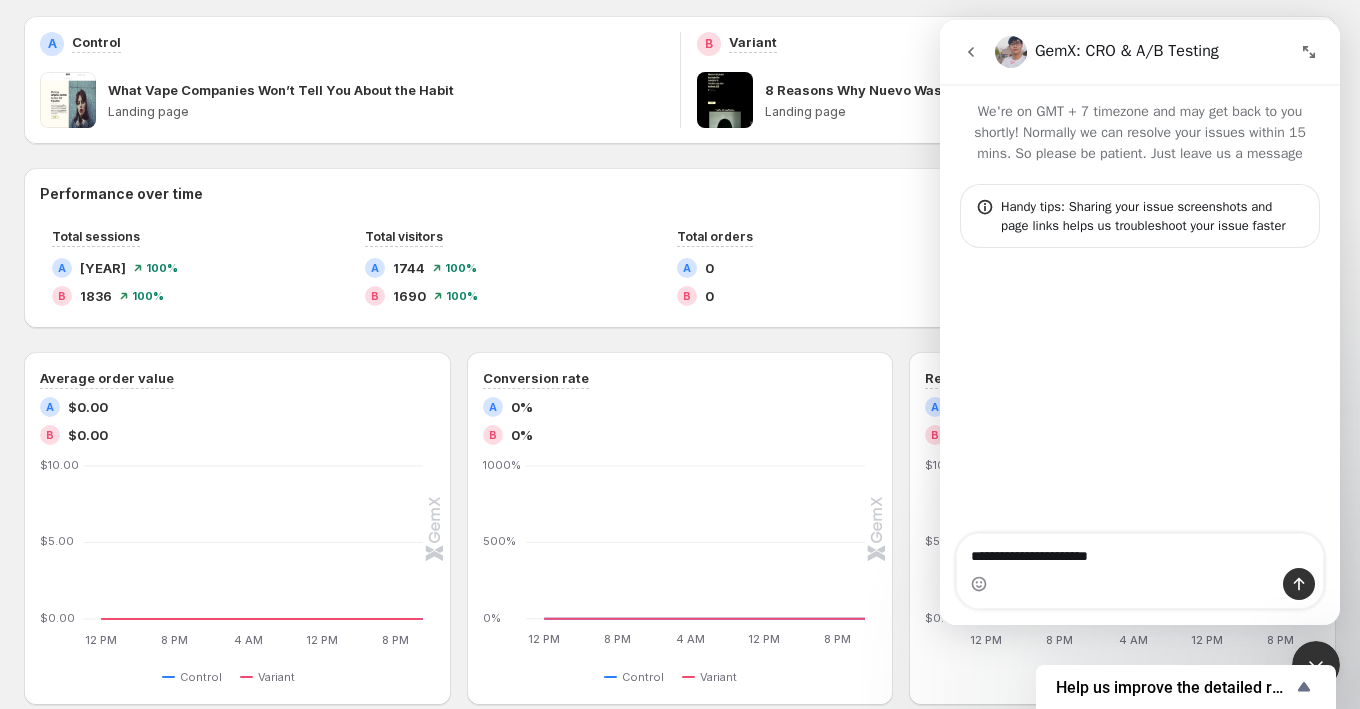 type on "**********" 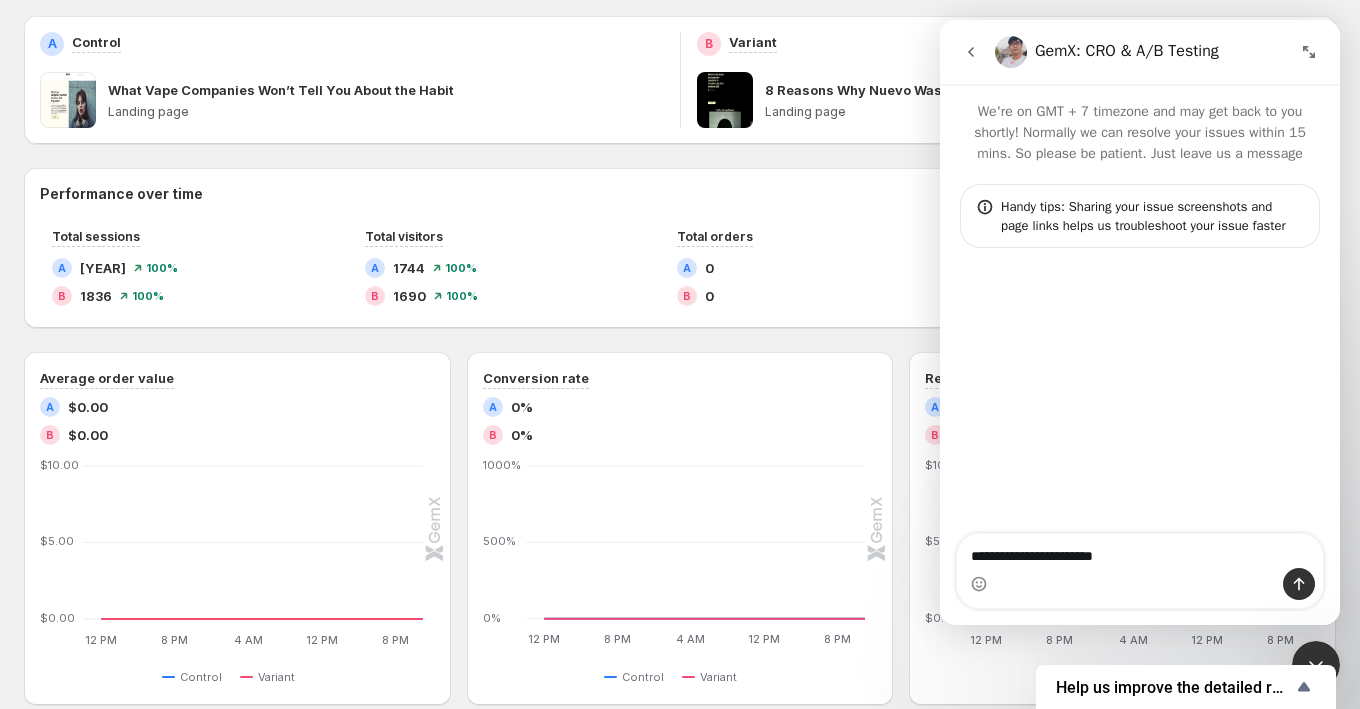 type 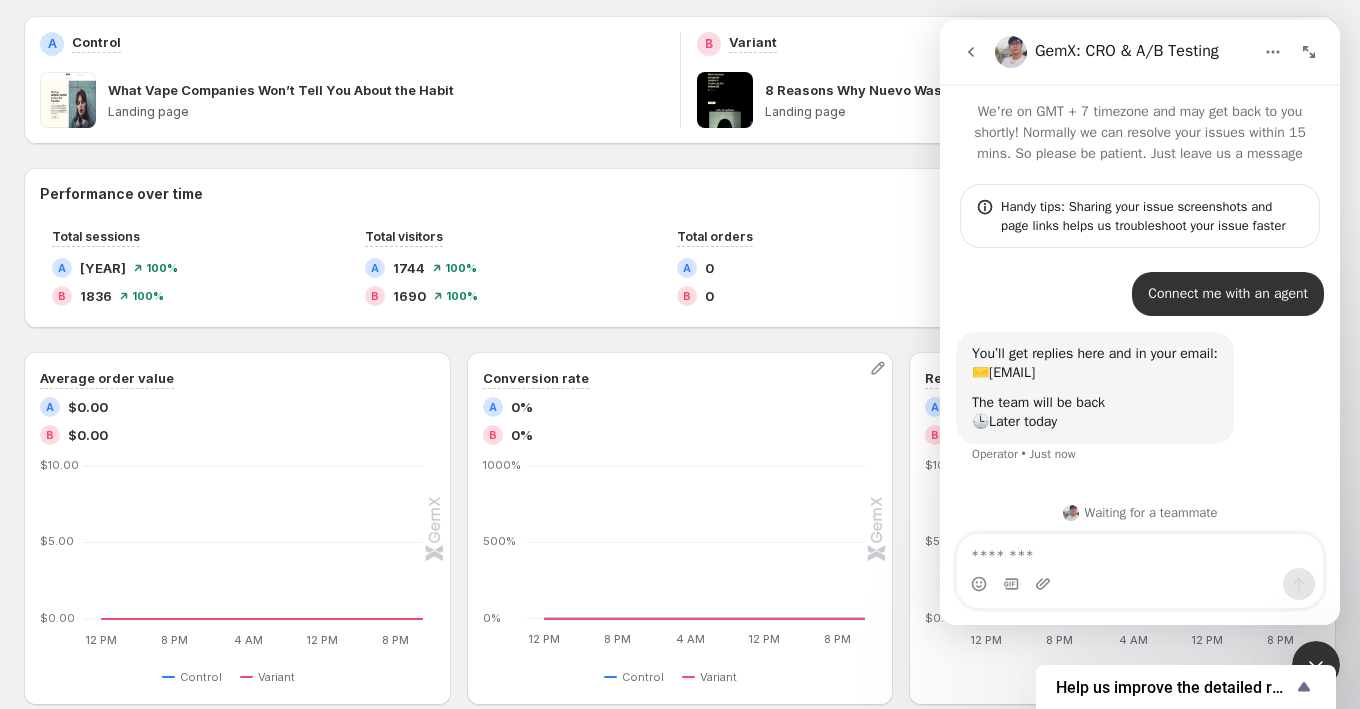 click on "Conversion rate A 0% B 0% [TIME] [TIME] [TIME] [TIME] [TIME] [TIME] [TIME] [TIME] [TIME] [TIME] [TIME] [TIME] [TIME] [TIME] [TIME] [TIME] [TIME] [TIME] [TIME] [TIME] [TIME] [TIME] [TIME] [TIME] [TIME] [TIME] [TIME] [TIME] [TIME] [TIME] [TIME] [TIME] [TIME] [TIME] [TIME] VARIANT_A 0% 0% 0% 0% 0% 0% 0% 0% 0% 0% 0% 0% 0% 0% 0% 0% 0% 0% 0% 0% 0% 0% 0% 0% 0% 0% 0% 0% 0% 0% 0% 0% 0% 0% 0% 0% VARIANT_B 0% 0% 0% 0% 0% 0% 0% 0% 0% 0% 0% 0% 0% 0% 0% 0% 0% 0% 0% 0% 0% 0% 0% 0% 0% 0% 0% 0% 0% 0% 0% 0% 0% 0% 0% 0% Control Variant" at bounding box center [680, 528] 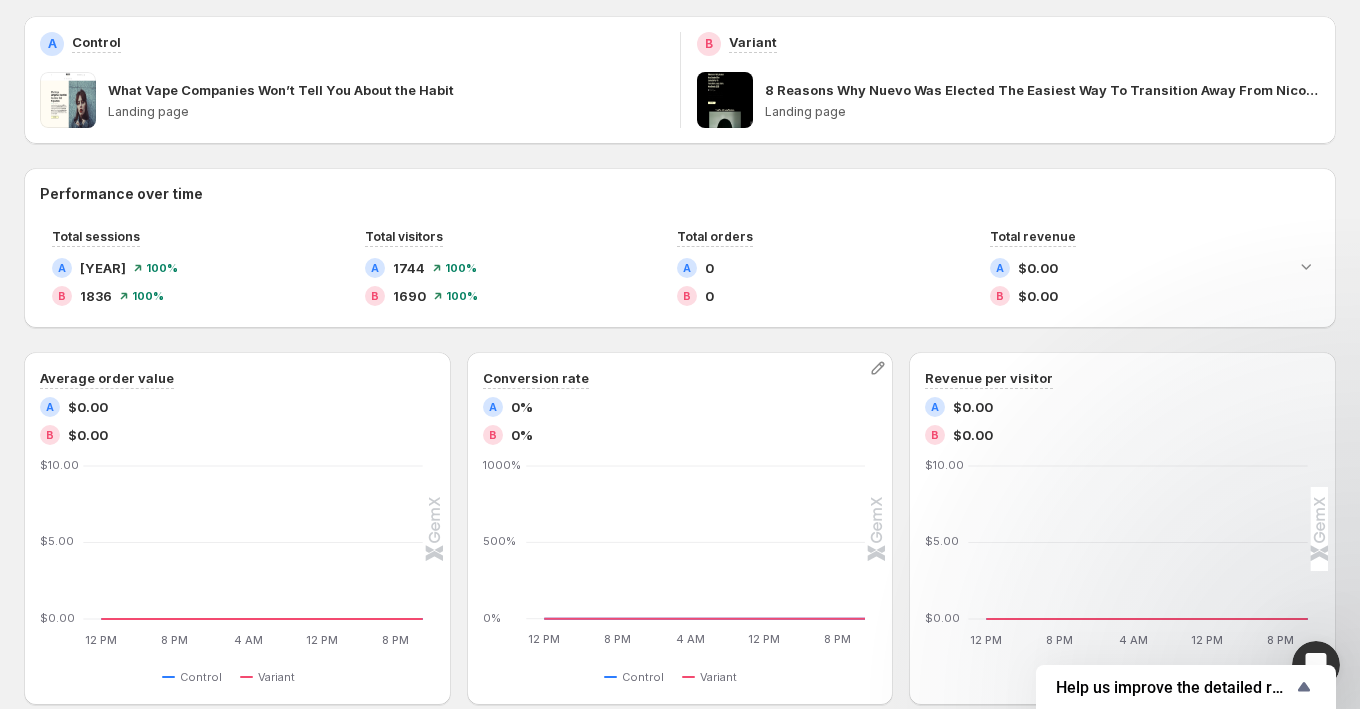 scroll, scrollTop: 0, scrollLeft: 0, axis: both 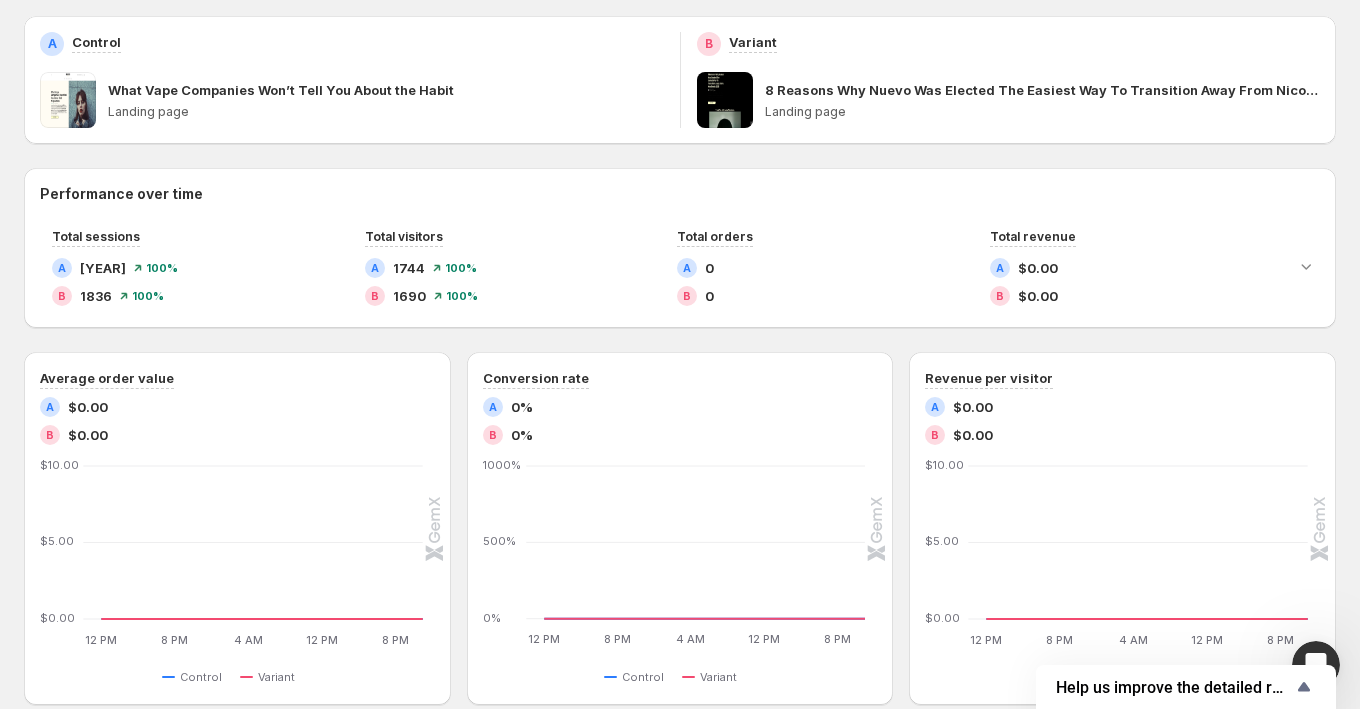 click 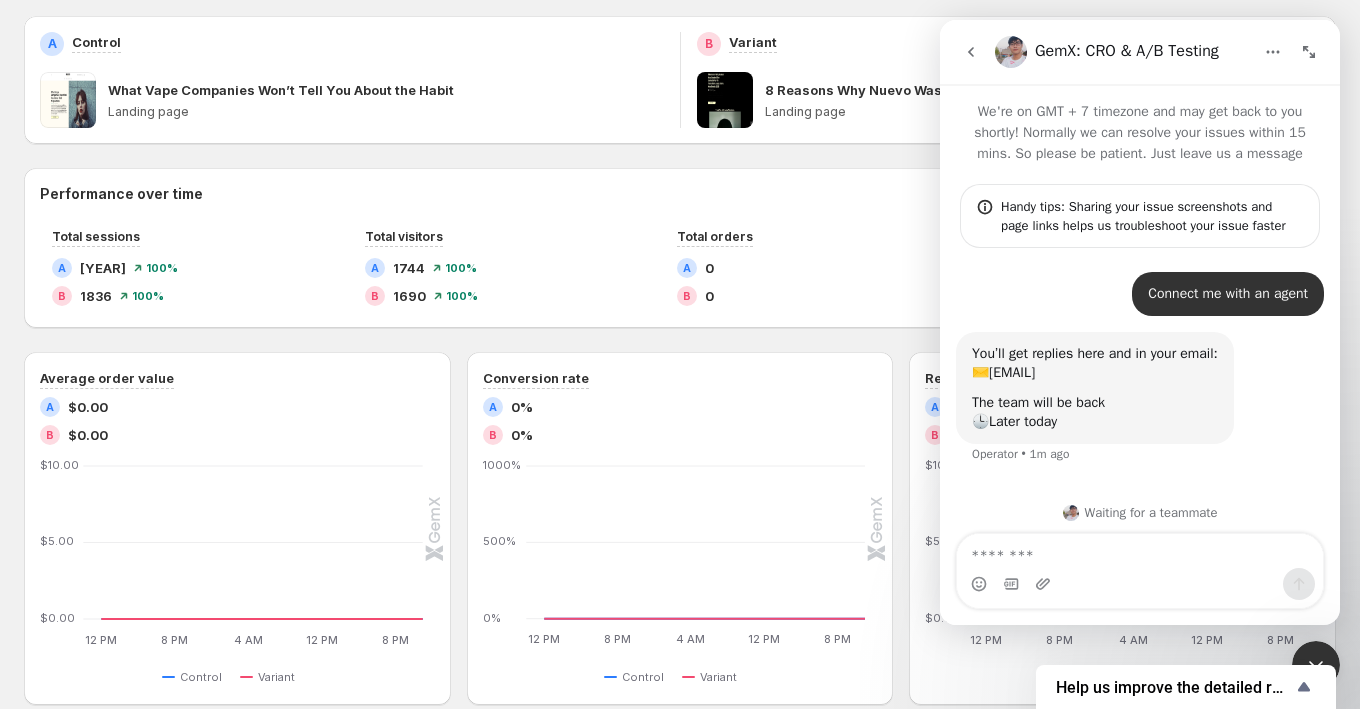 click at bounding box center [1316, 665] 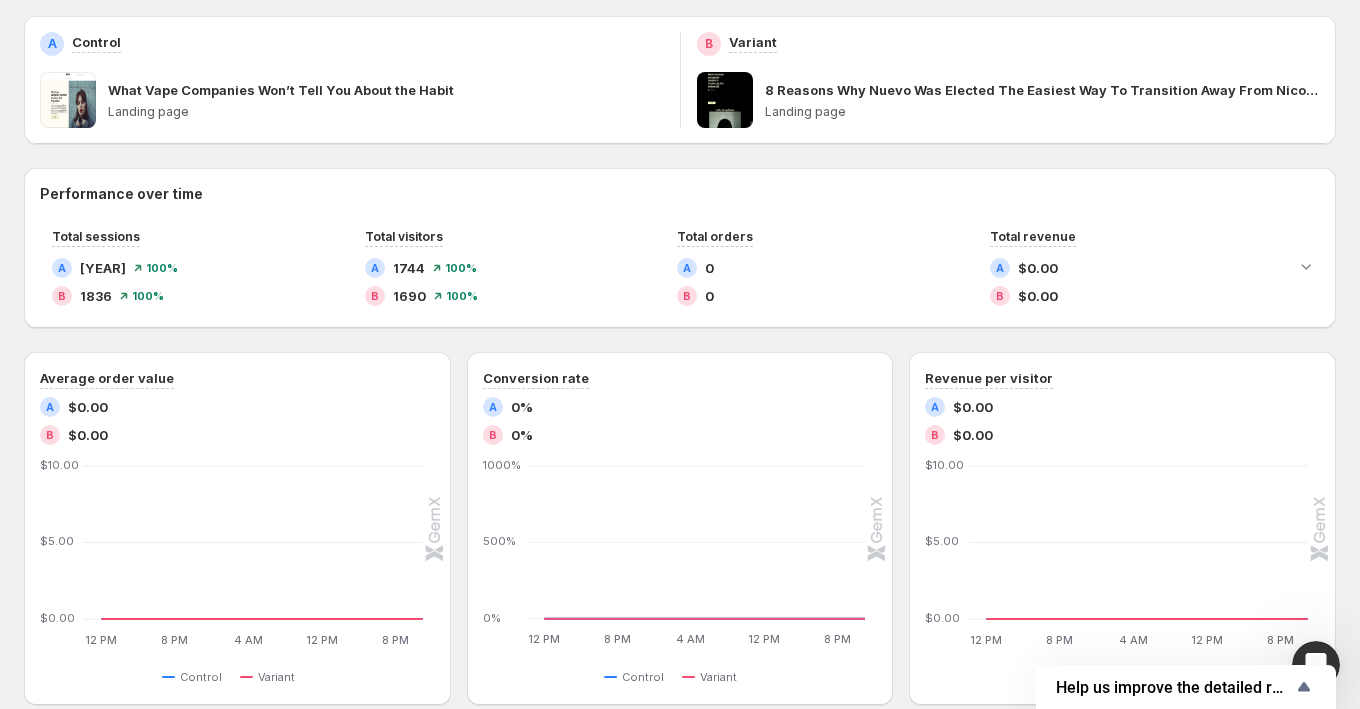 scroll, scrollTop: 816, scrollLeft: 0, axis: vertical 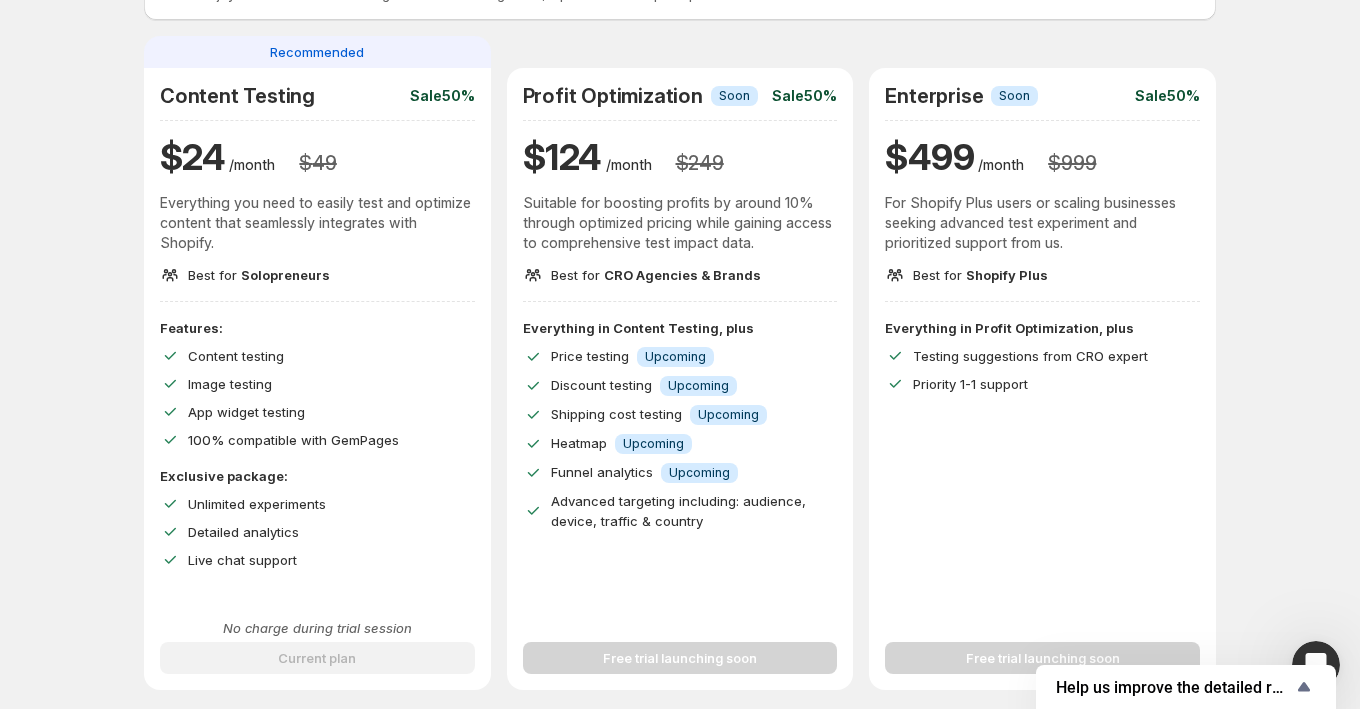click on "Free trial launching soon" at bounding box center [680, 646] 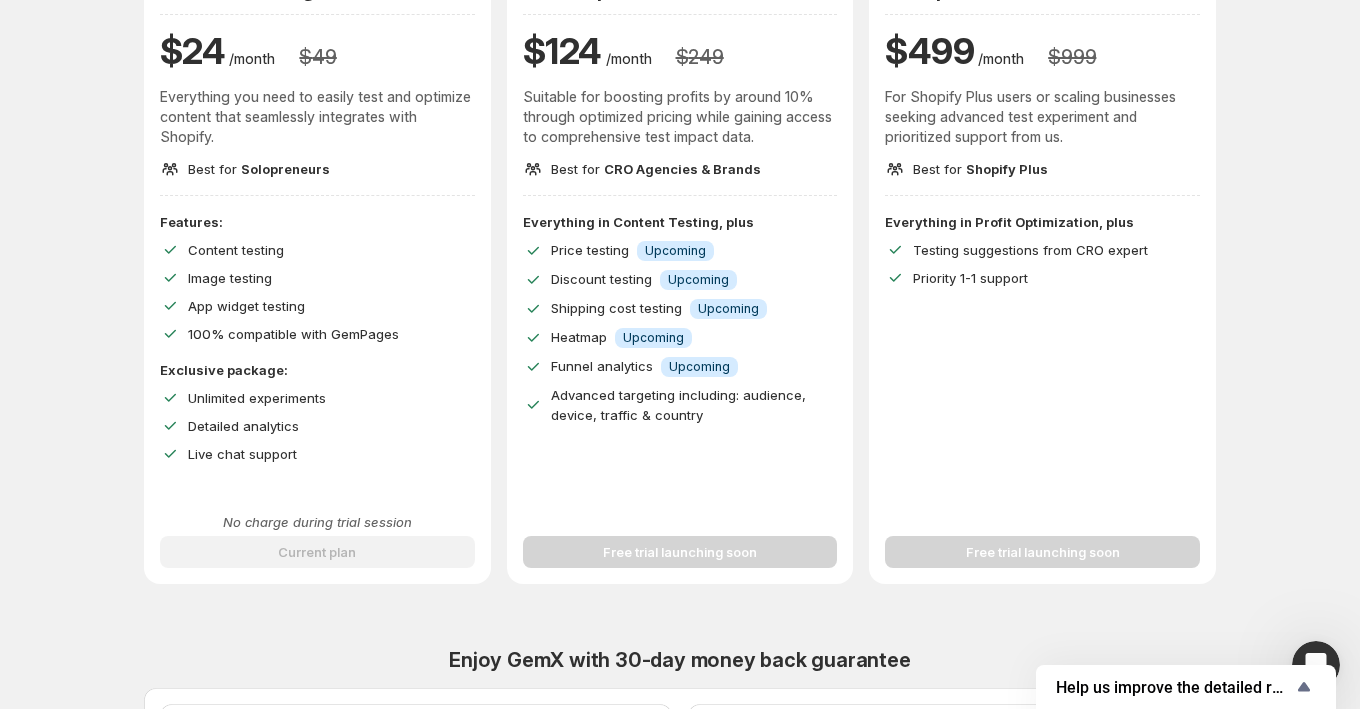 scroll, scrollTop: 253, scrollLeft: 0, axis: vertical 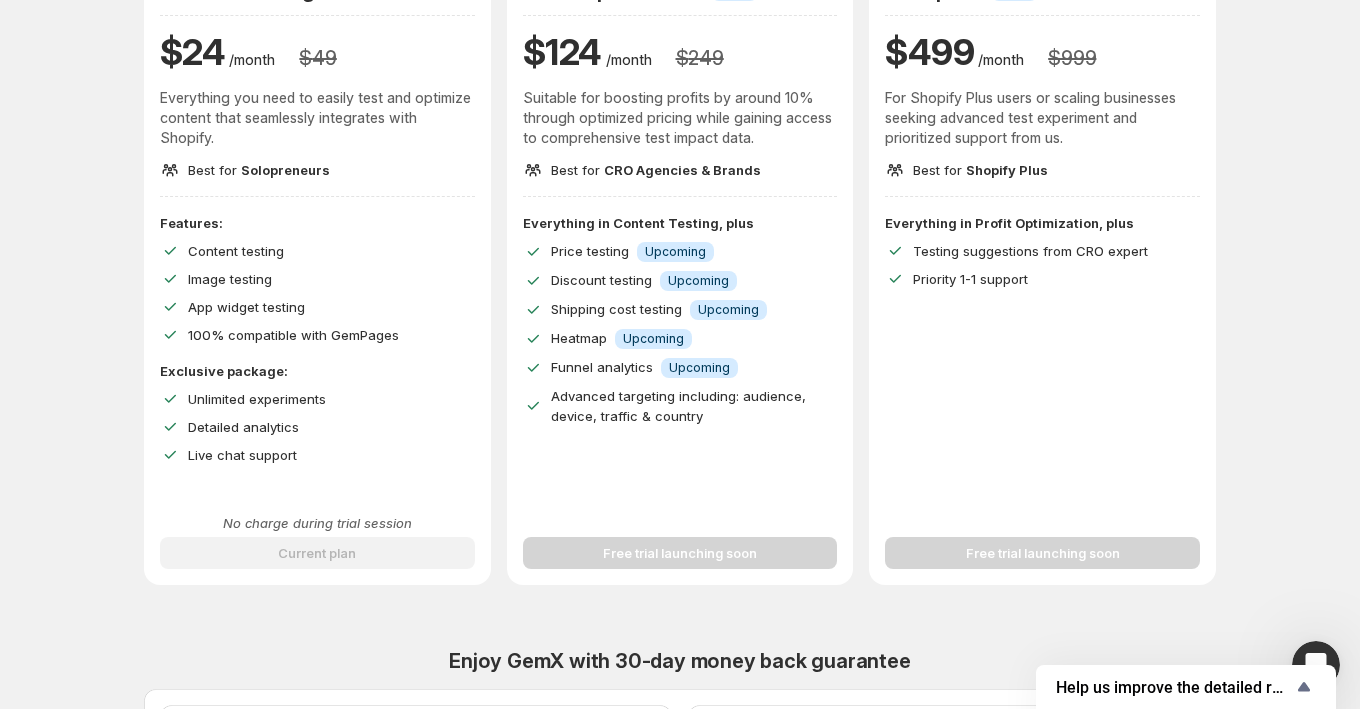 click on "Free trial launching soon" at bounding box center [680, 541] 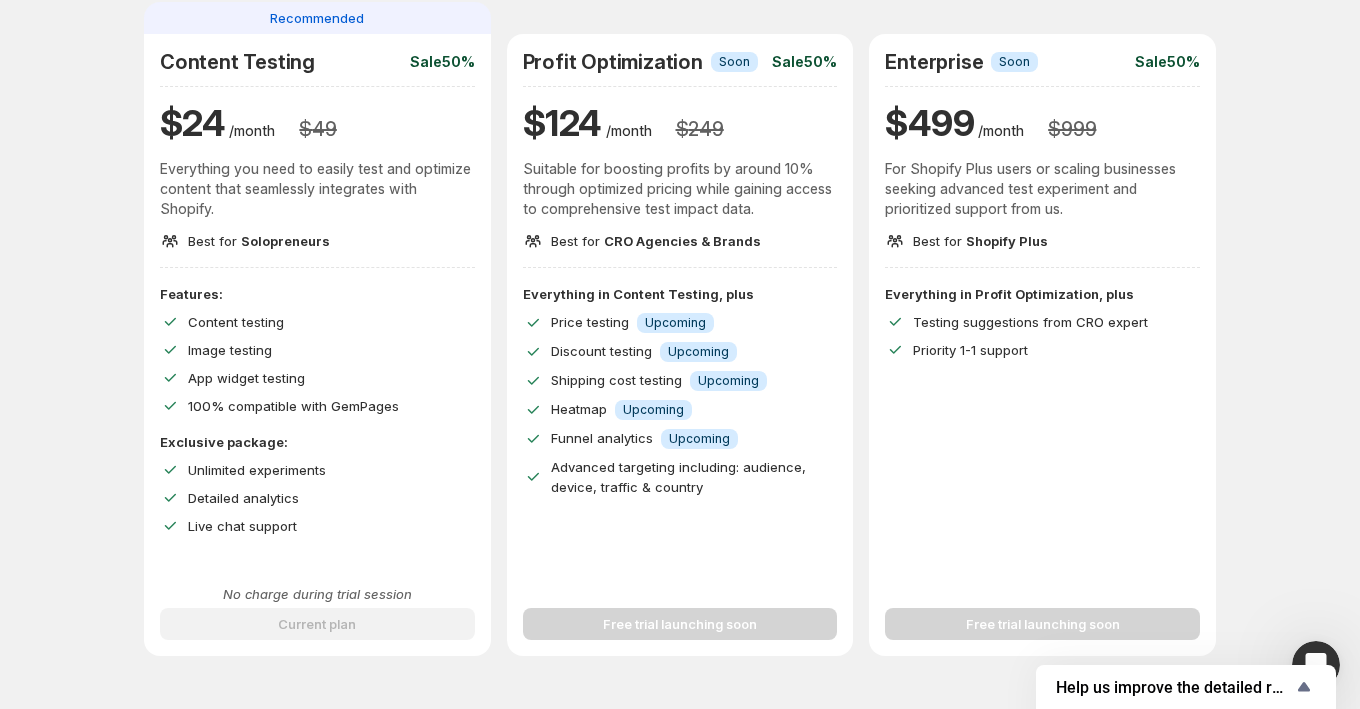 scroll, scrollTop: 198, scrollLeft: 0, axis: vertical 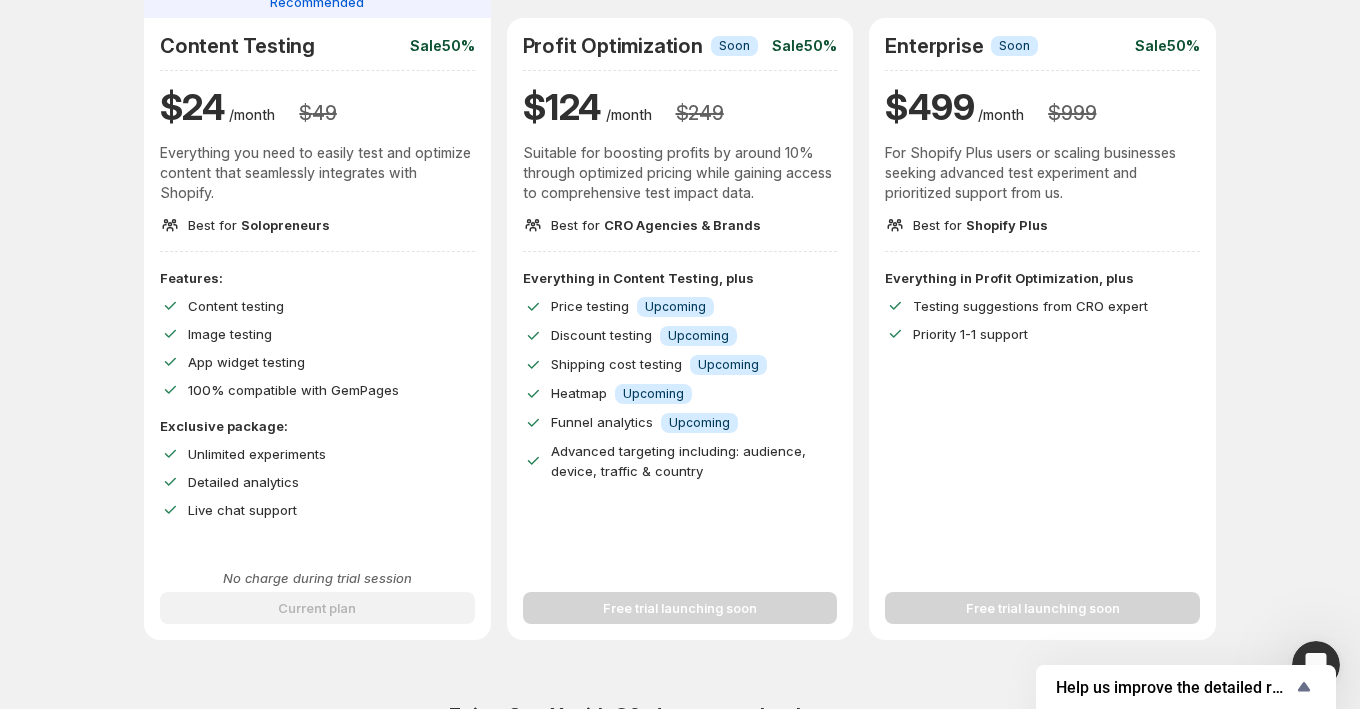 click on "Free trial launching soon" at bounding box center [680, 596] 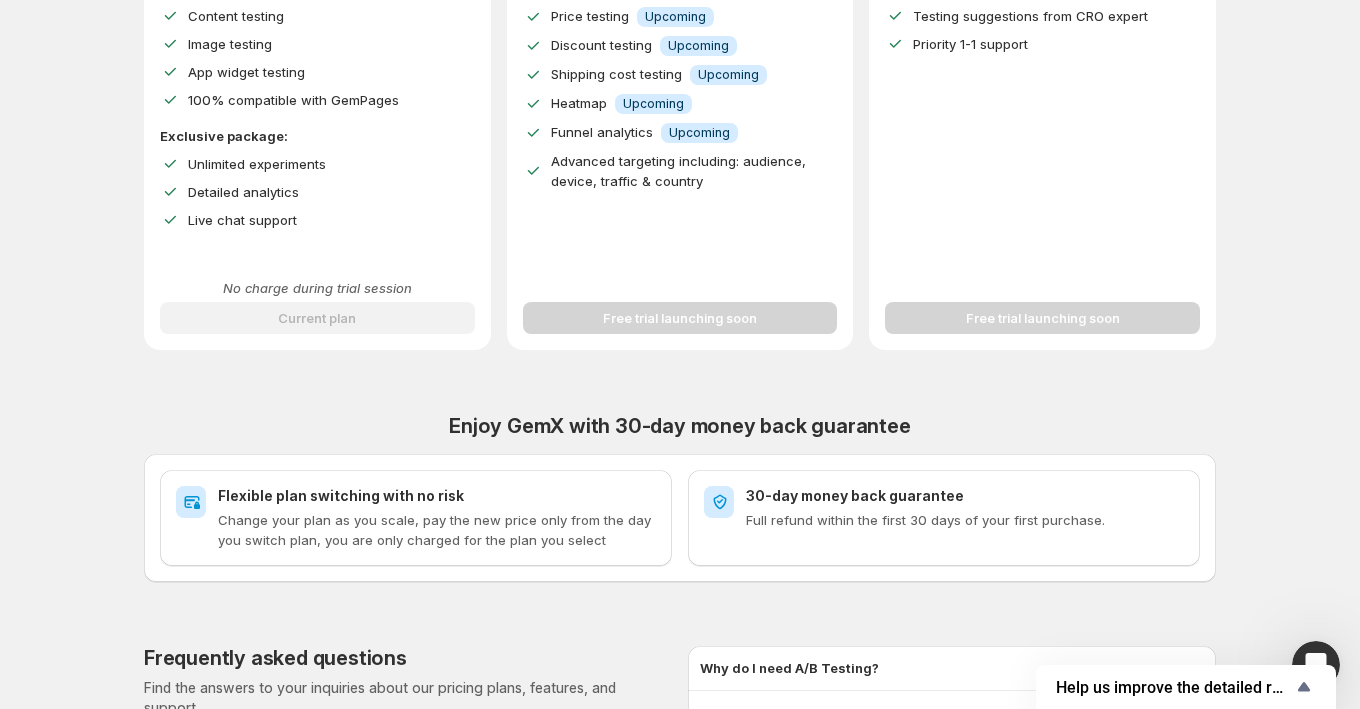scroll, scrollTop: 300, scrollLeft: 0, axis: vertical 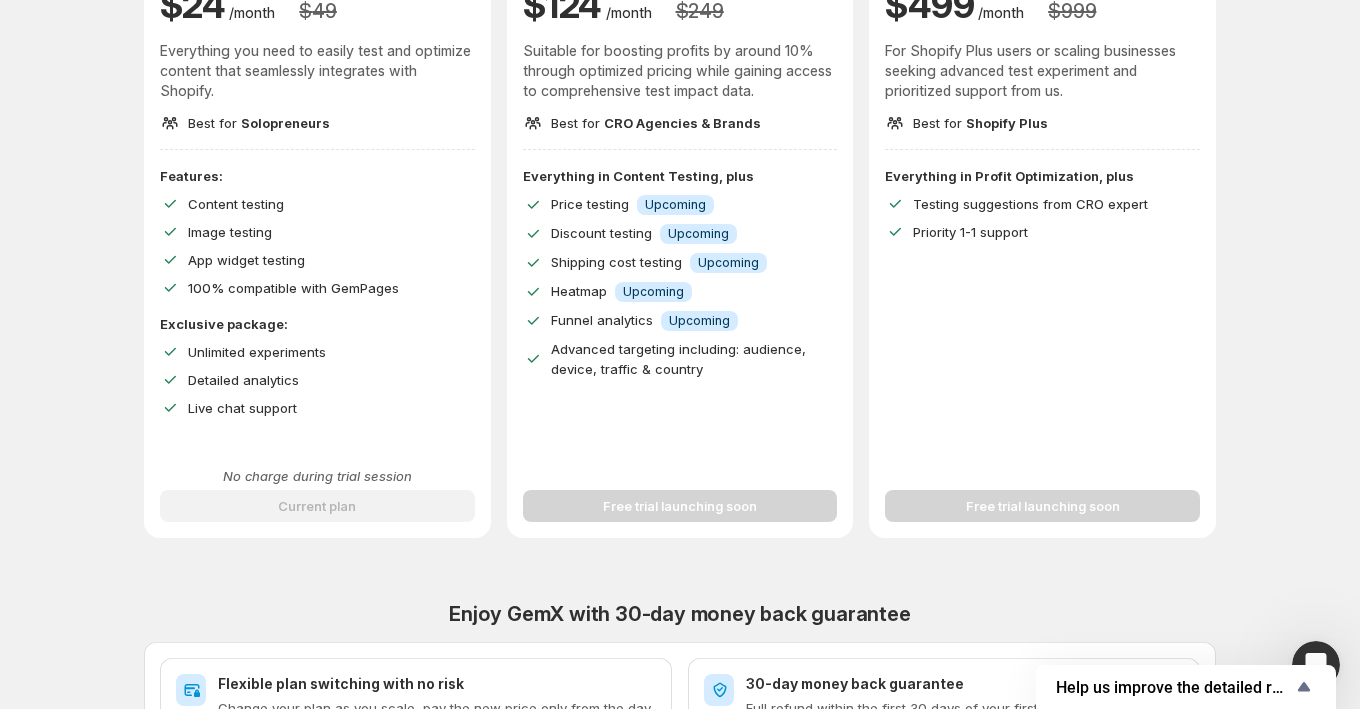 click on "Free trial launching soon" at bounding box center [680, 494] 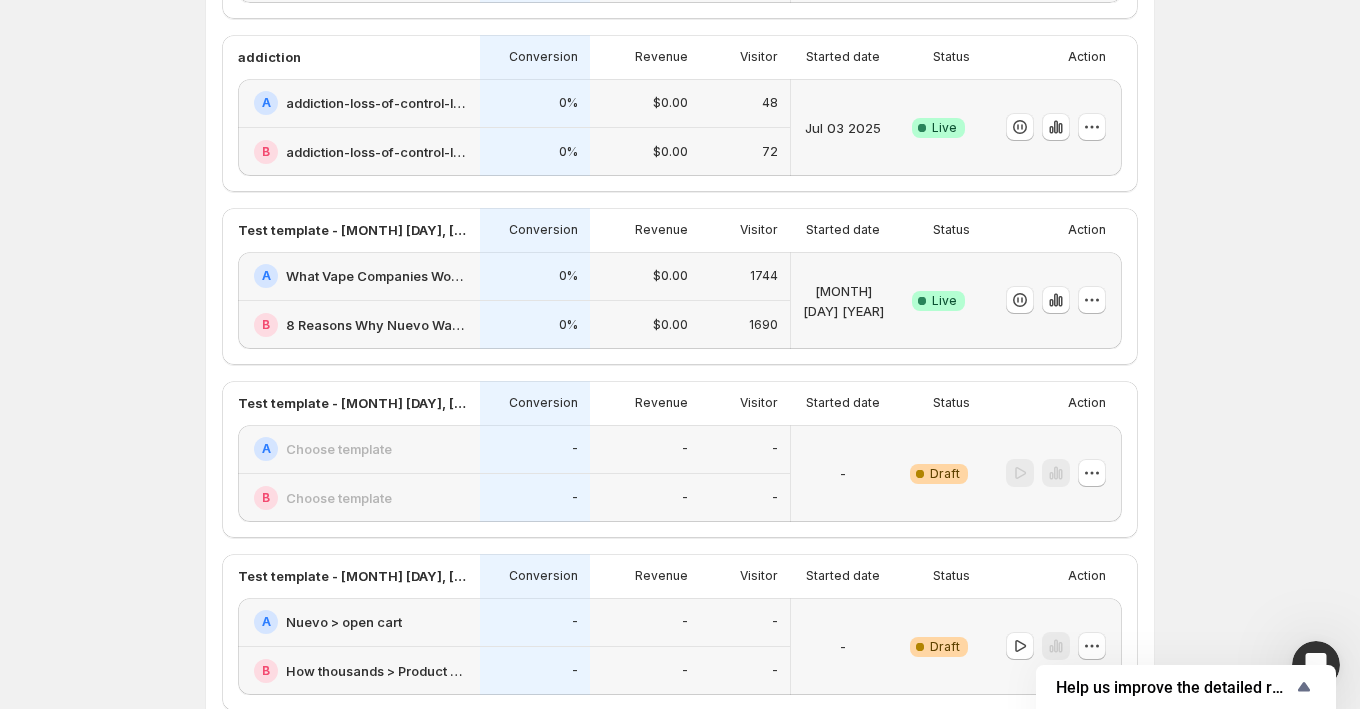 scroll, scrollTop: 520, scrollLeft: 0, axis: vertical 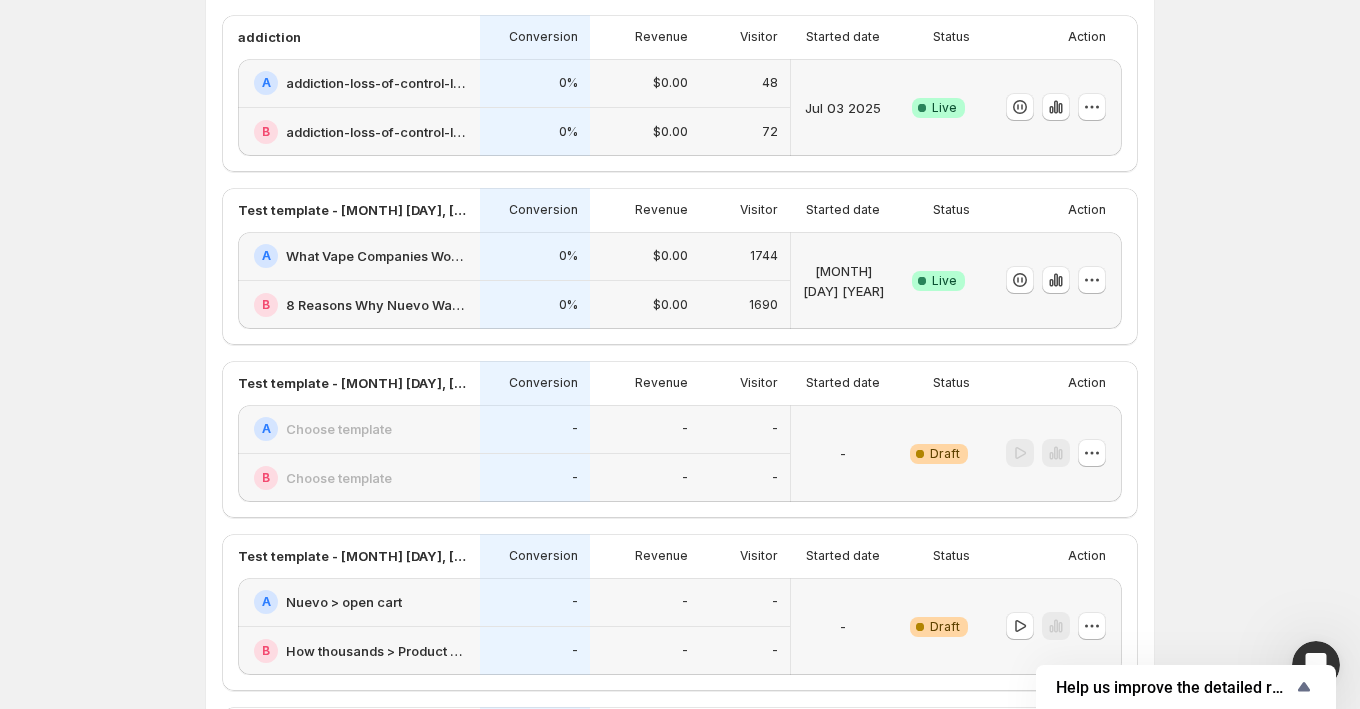 click on "[MONTH] [DAY] [YEAR]" at bounding box center (843, 280) 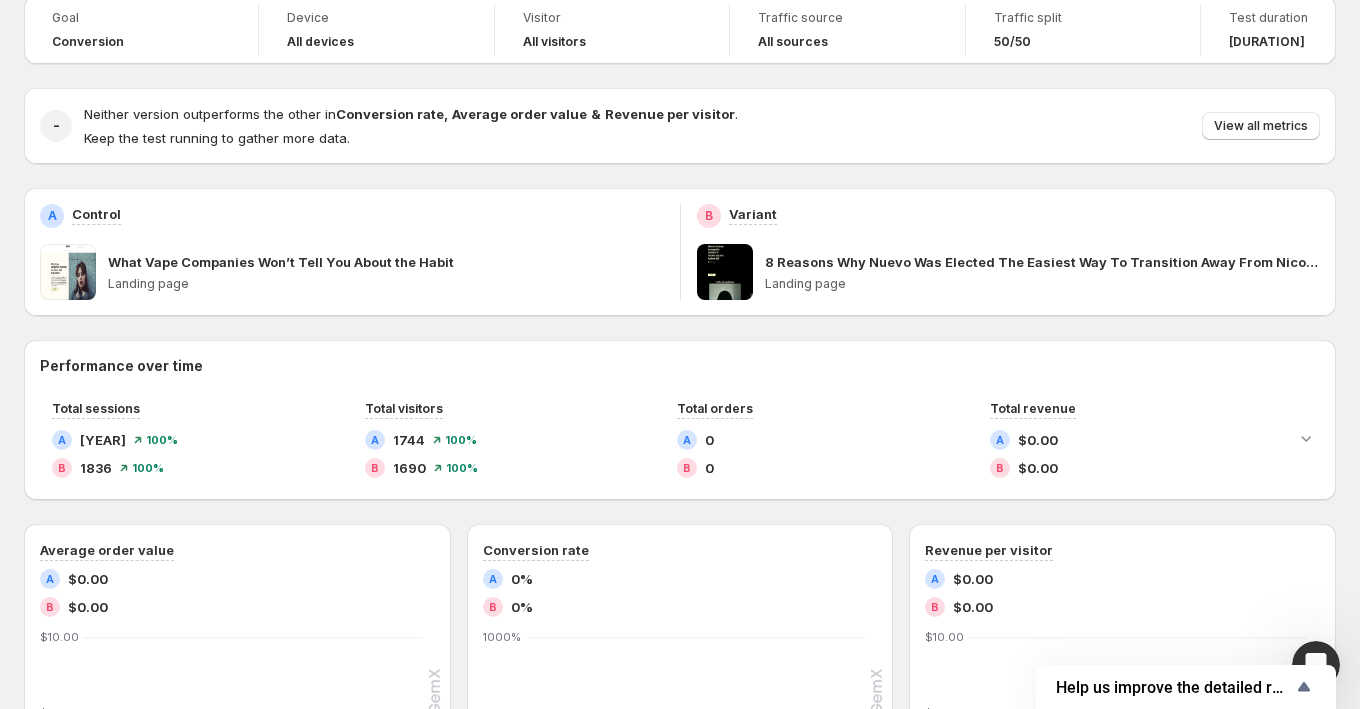 scroll, scrollTop: 0, scrollLeft: 0, axis: both 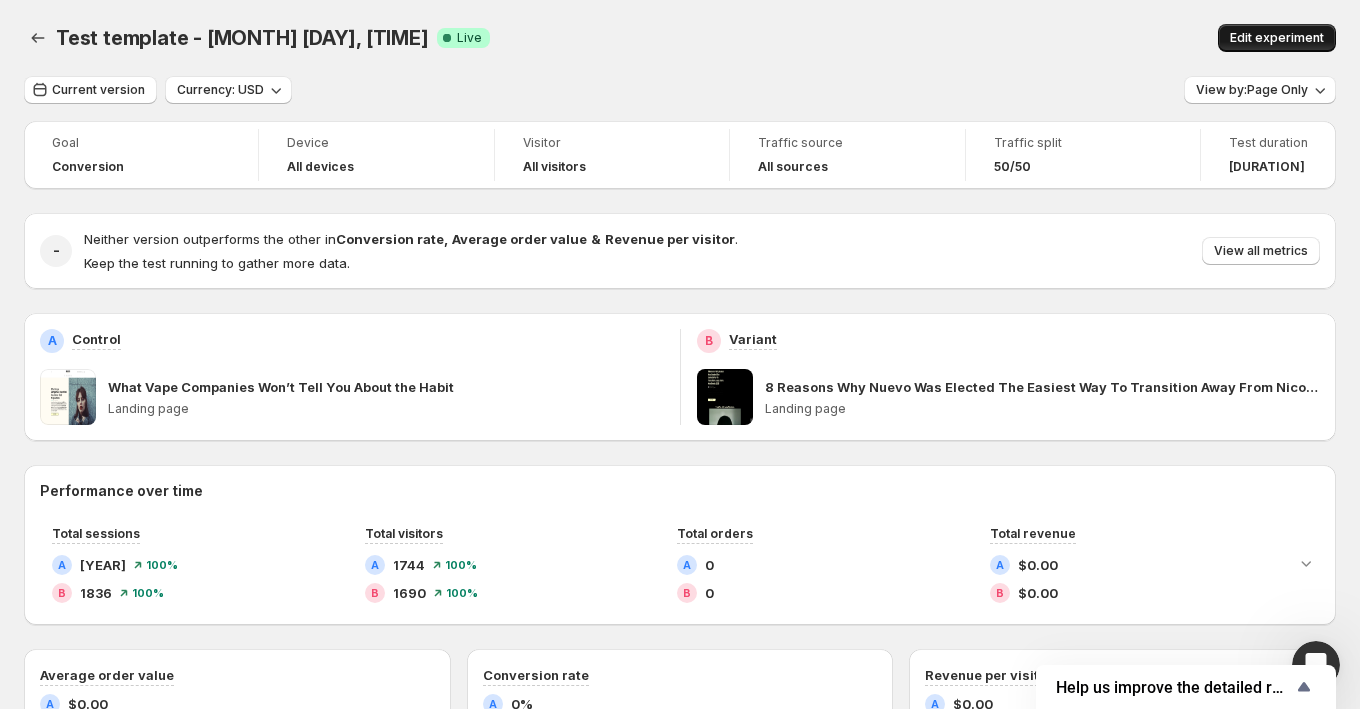 click on "Edit experiment" at bounding box center (1277, 38) 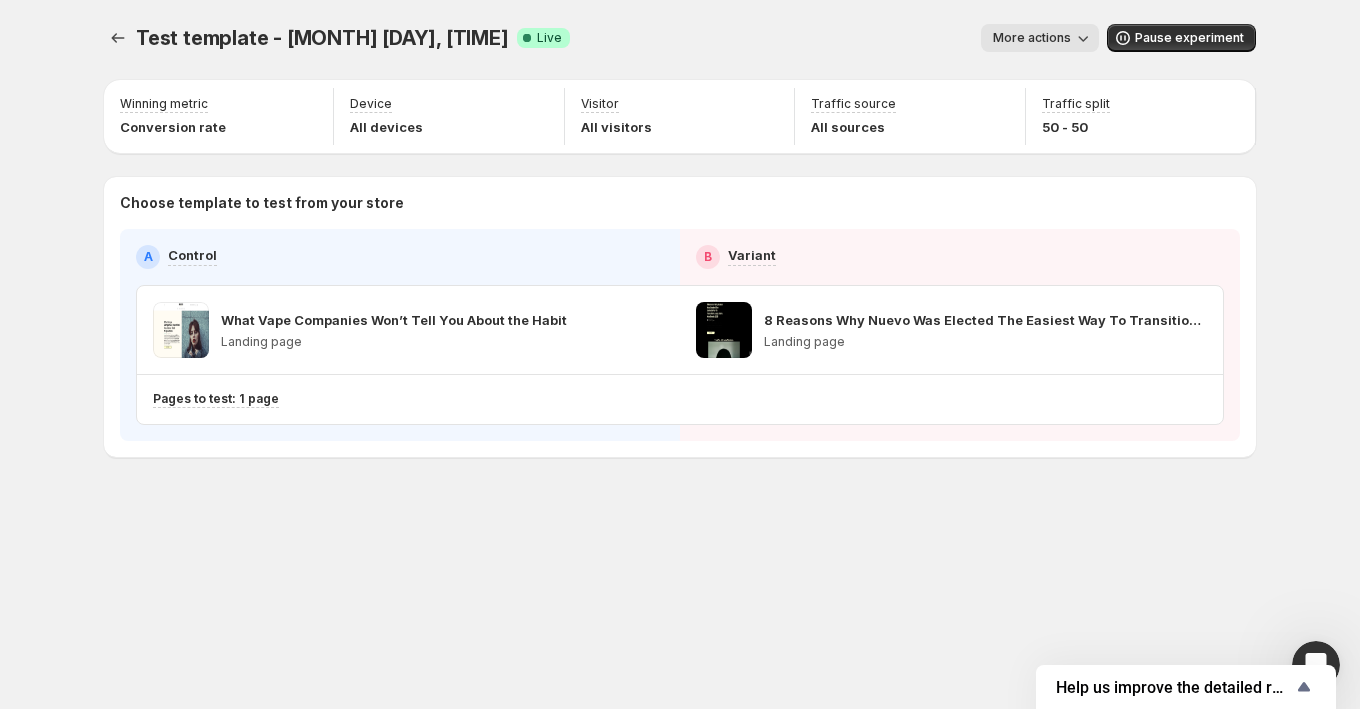 click on "More actions" at bounding box center (1032, 38) 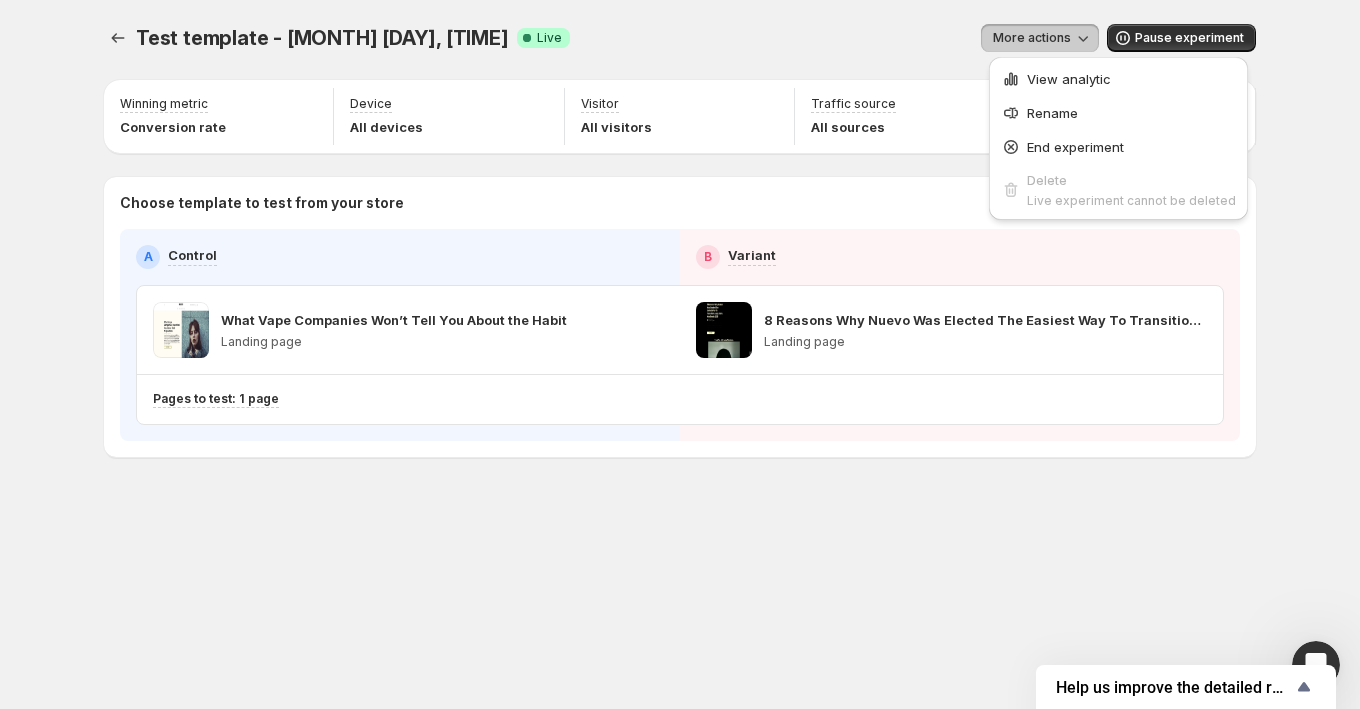 click on "More actions" at bounding box center (842, 38) 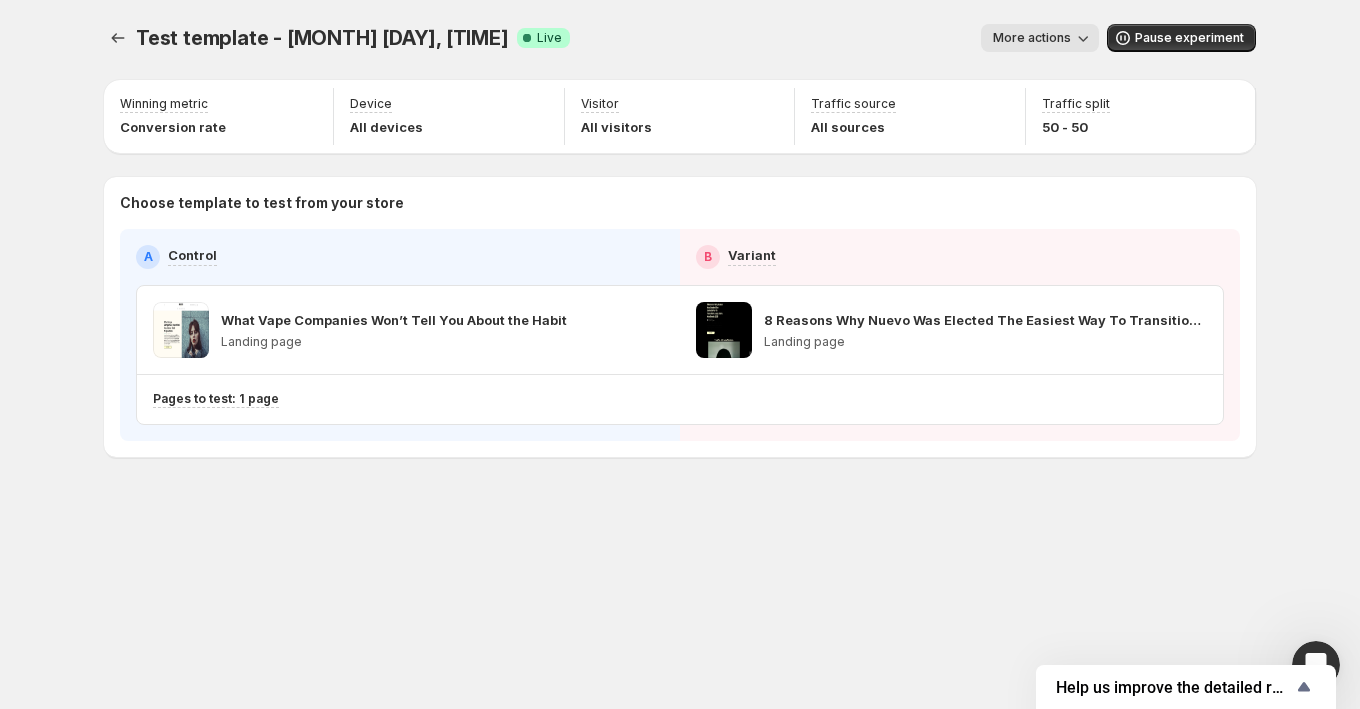 click on "More actions" at bounding box center [1032, 38] 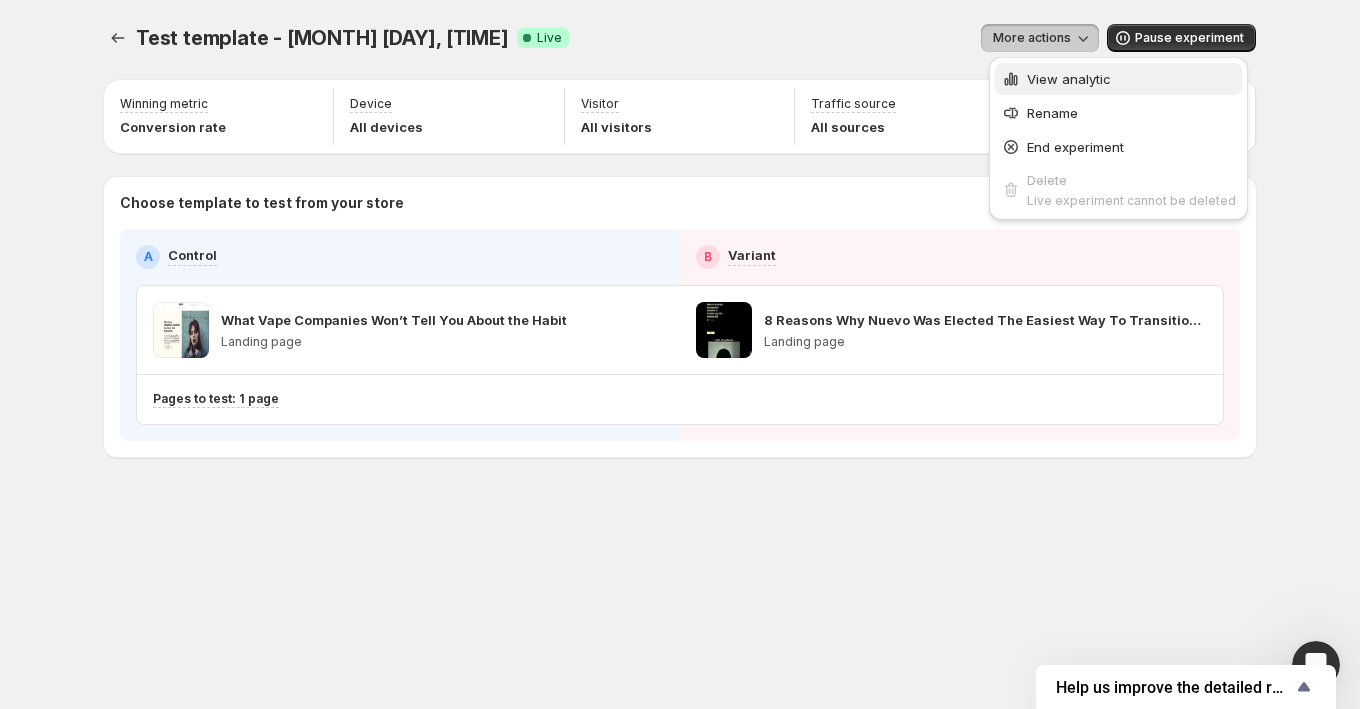 click on "View analytic" at bounding box center (1069, 79) 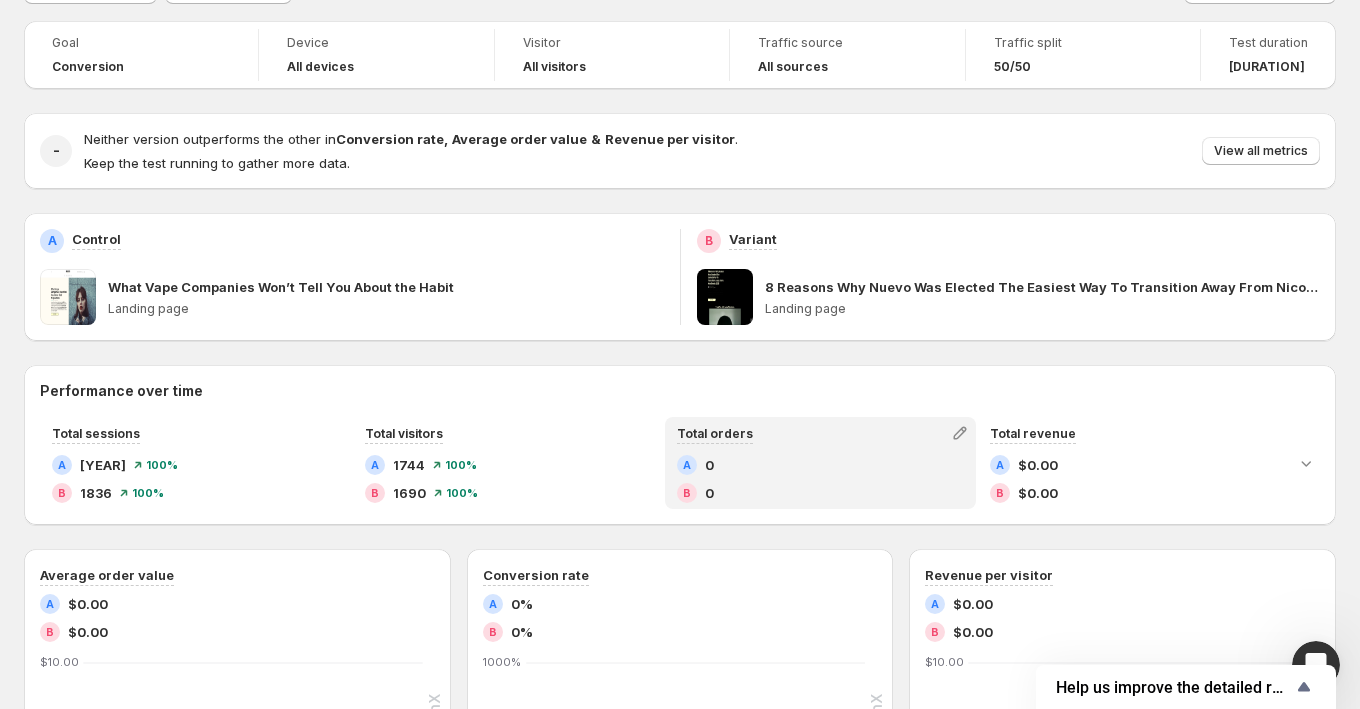 scroll, scrollTop: 0, scrollLeft: 0, axis: both 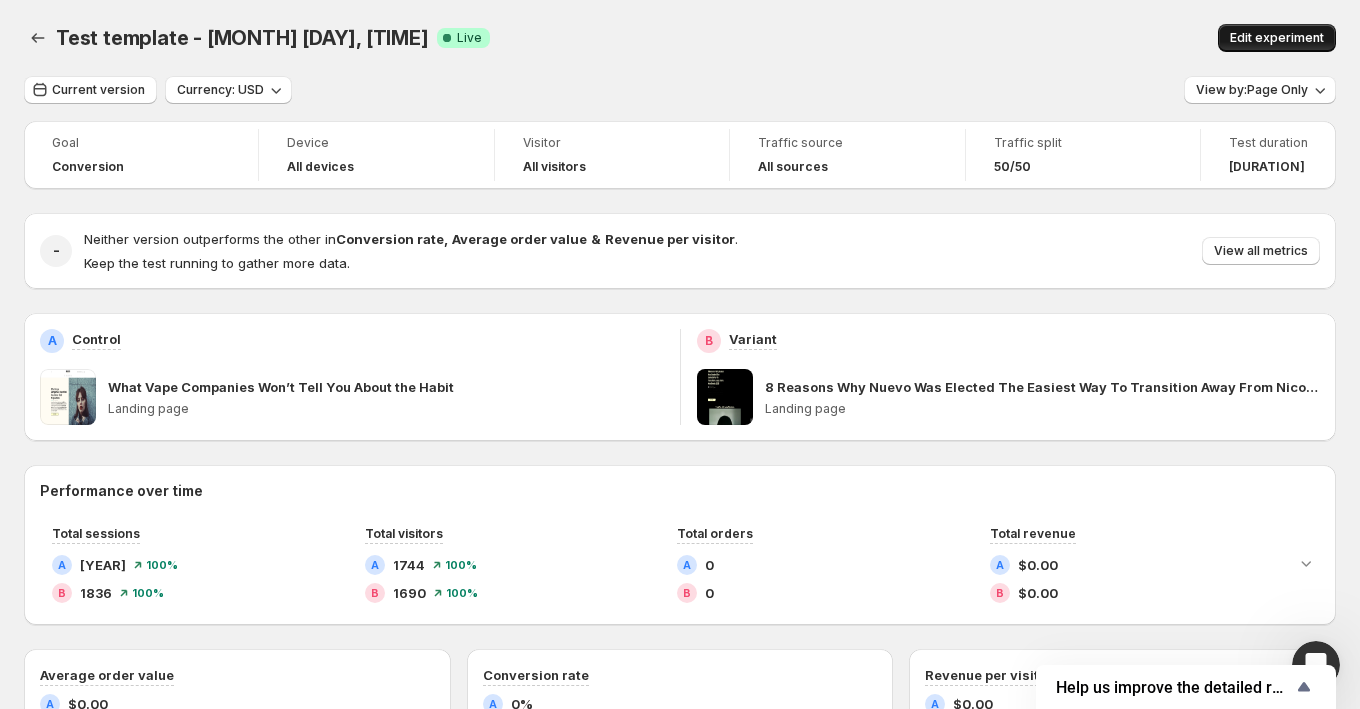 click on "Edit experiment" at bounding box center [1277, 38] 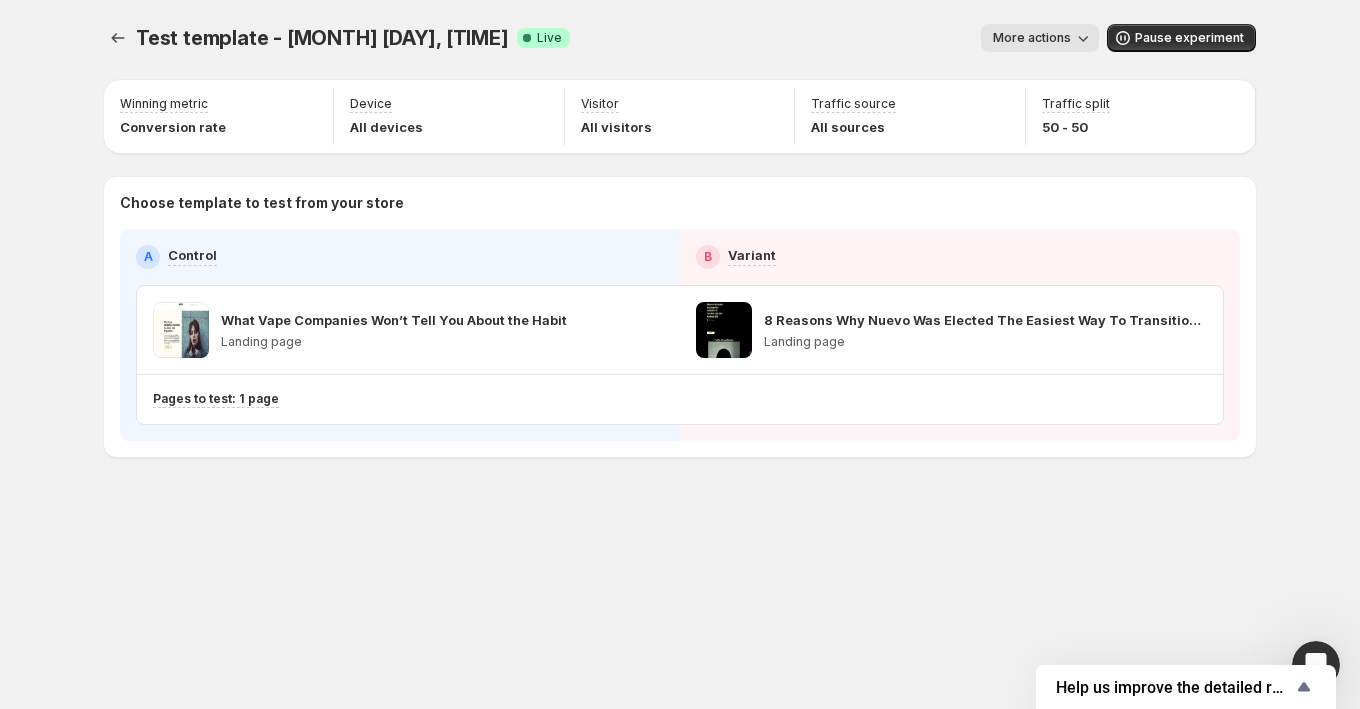 click 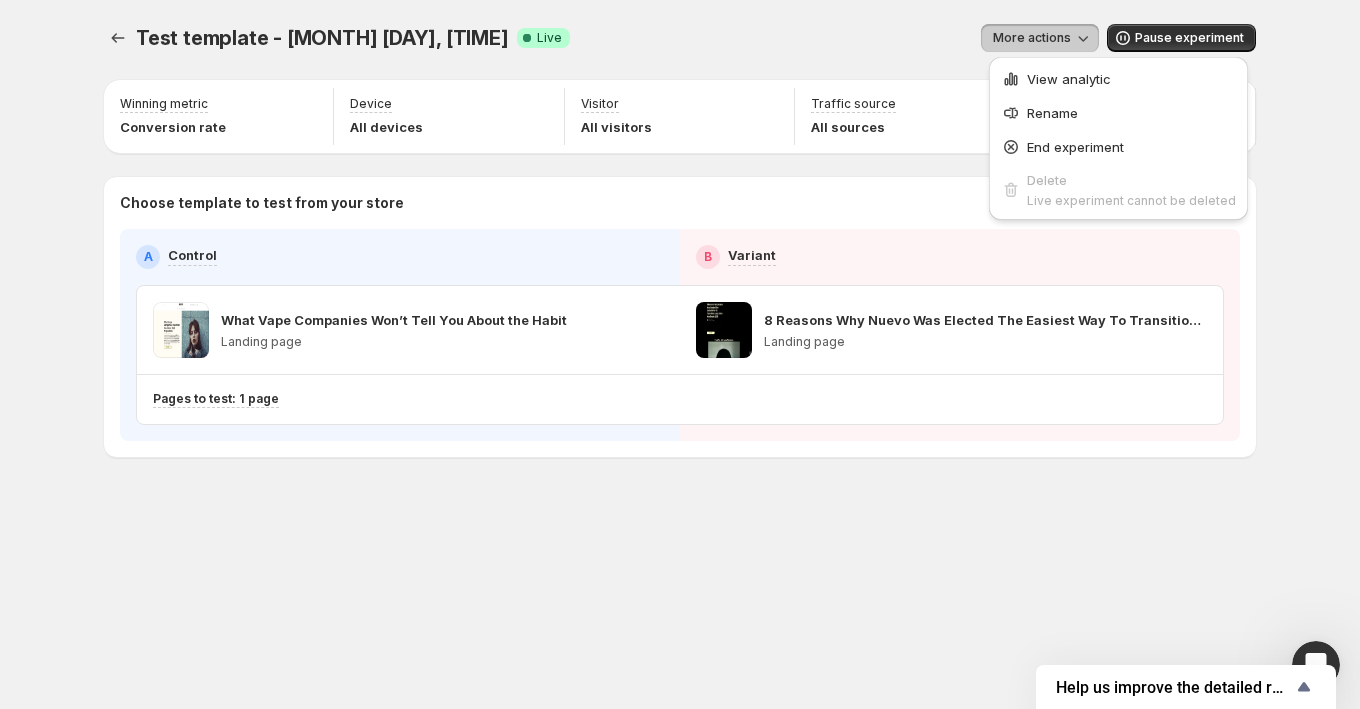 click on "Test template - [MONTH] [DAY], [TIME]. This page is ready Test template - [MONTH] [DAY], [TIME] Success Complete Live More actions More actions More actions Pause experiment" at bounding box center (680, 38) 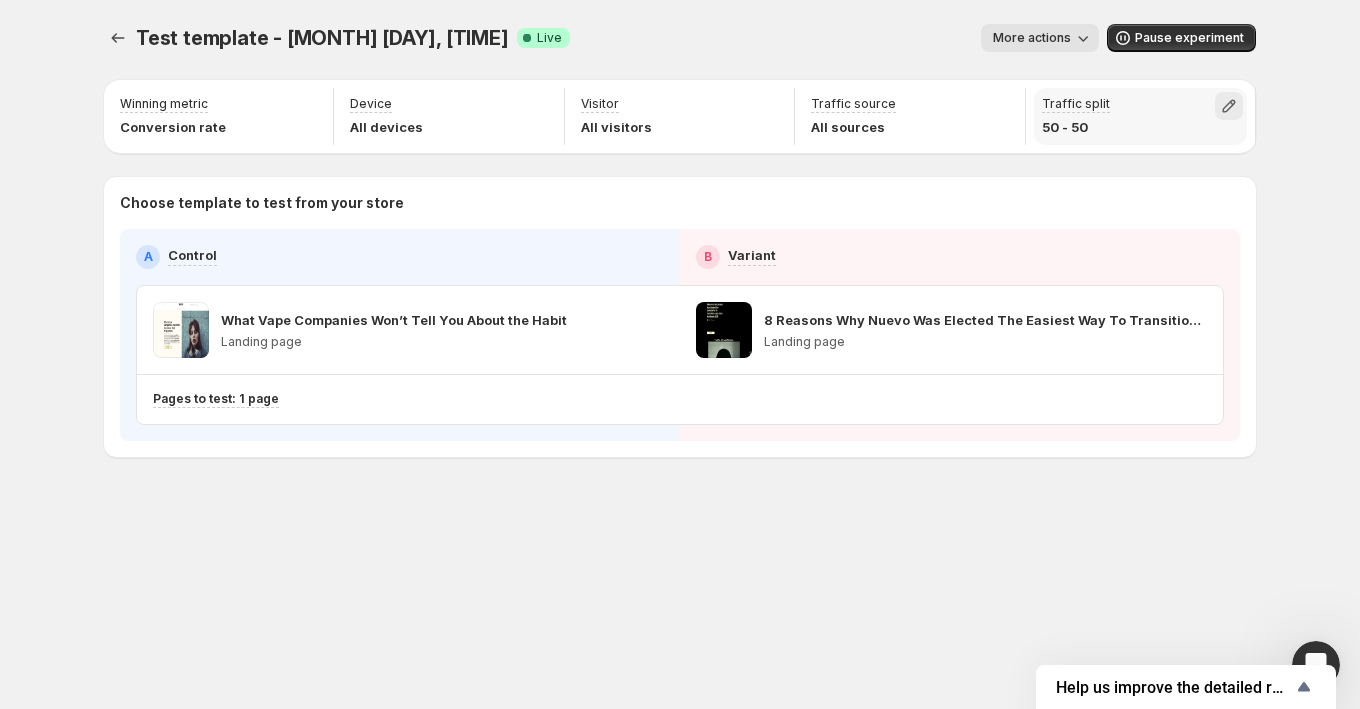 click 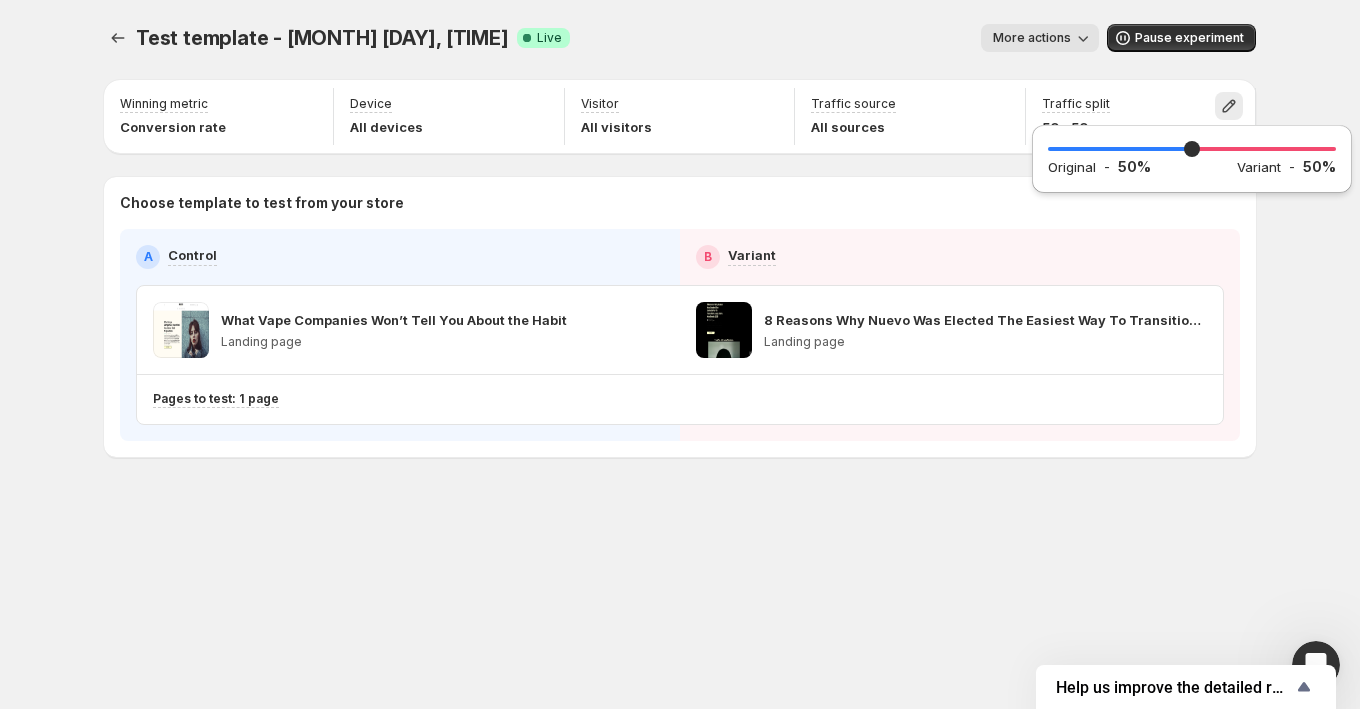 click on "Test template - [MONTH] [DAY], [TIME]. This page is ready Test template - [MONTH] [DAY], [TIME] Success Complete Live More actions More actions More actions Pause experiment Winning metric Conversion rate Device All devices Visitor All visitors Traffic source All sources Traffic split 50 - 50 Choose template to test from your store A Control B Variant What Vape Companies Won’t Tell You About the Habit Landing page 8 Reasons Why Nuevo Was Elected The Easiest Way To Transition Away From Nicotine In [YEAR] Landing page Pages to test: 1 page Setup Guide Choose template to test Setup test version Setup traffic split Set winning metric Set up device, visitor & traffic source Start experiment Home Experiments Plans 50 Original - 50 % Variant - 50 %" at bounding box center (680, 354) 